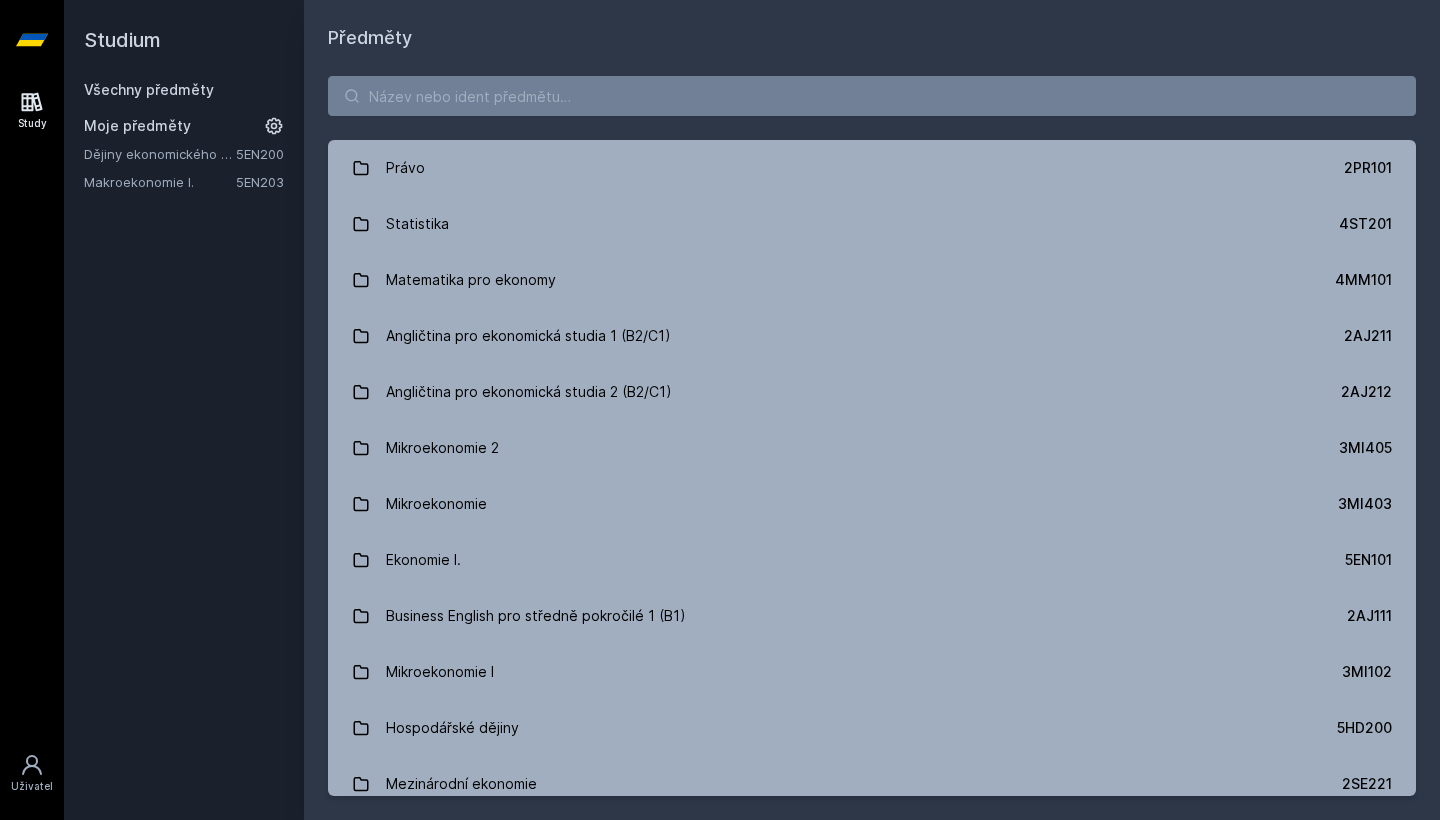 scroll, scrollTop: 0, scrollLeft: 0, axis: both 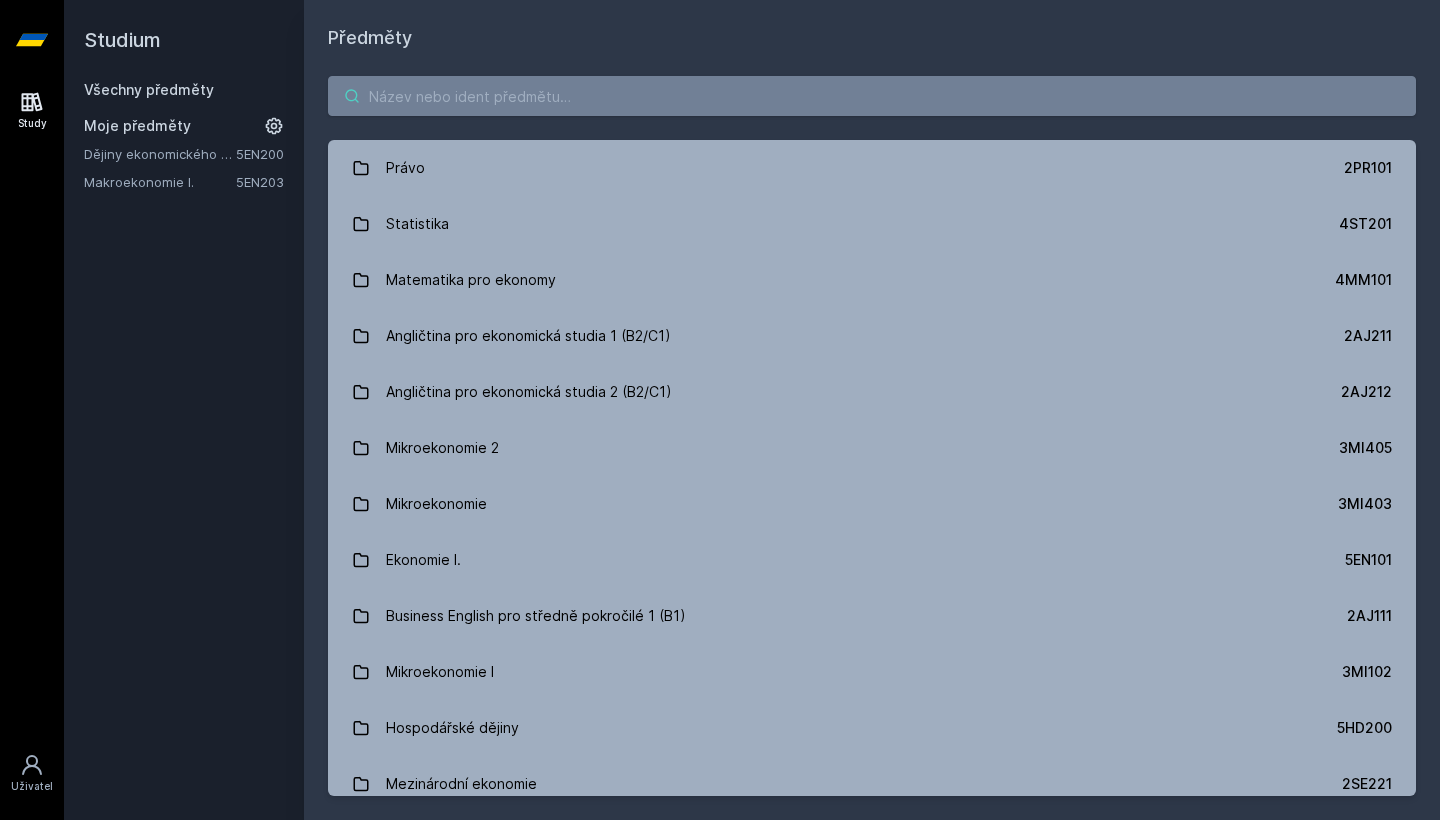 click at bounding box center [872, 96] 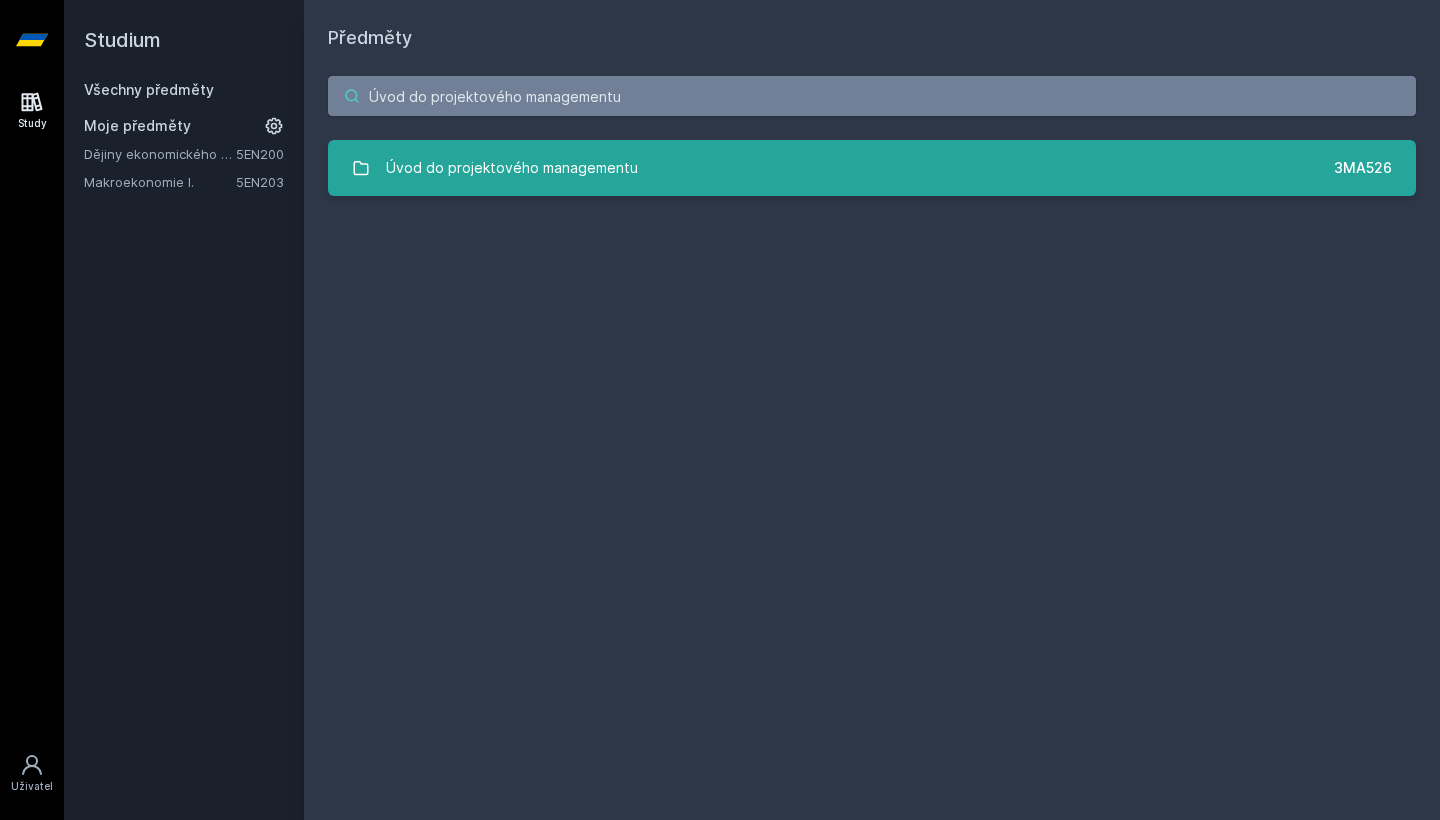 type on "Úvod do projektového managementu" 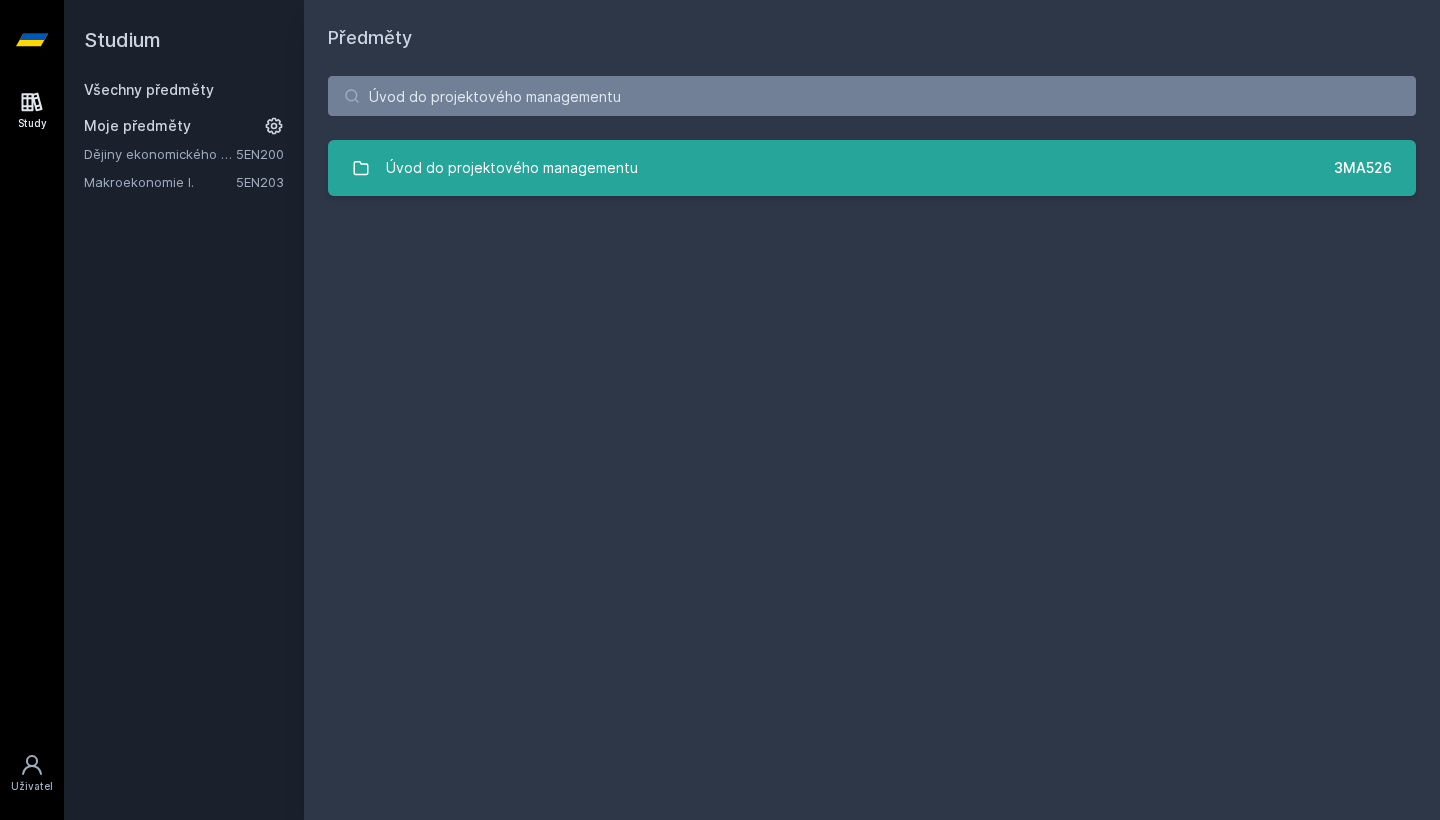 click on "Úvod do projektového managementu" at bounding box center (512, 168) 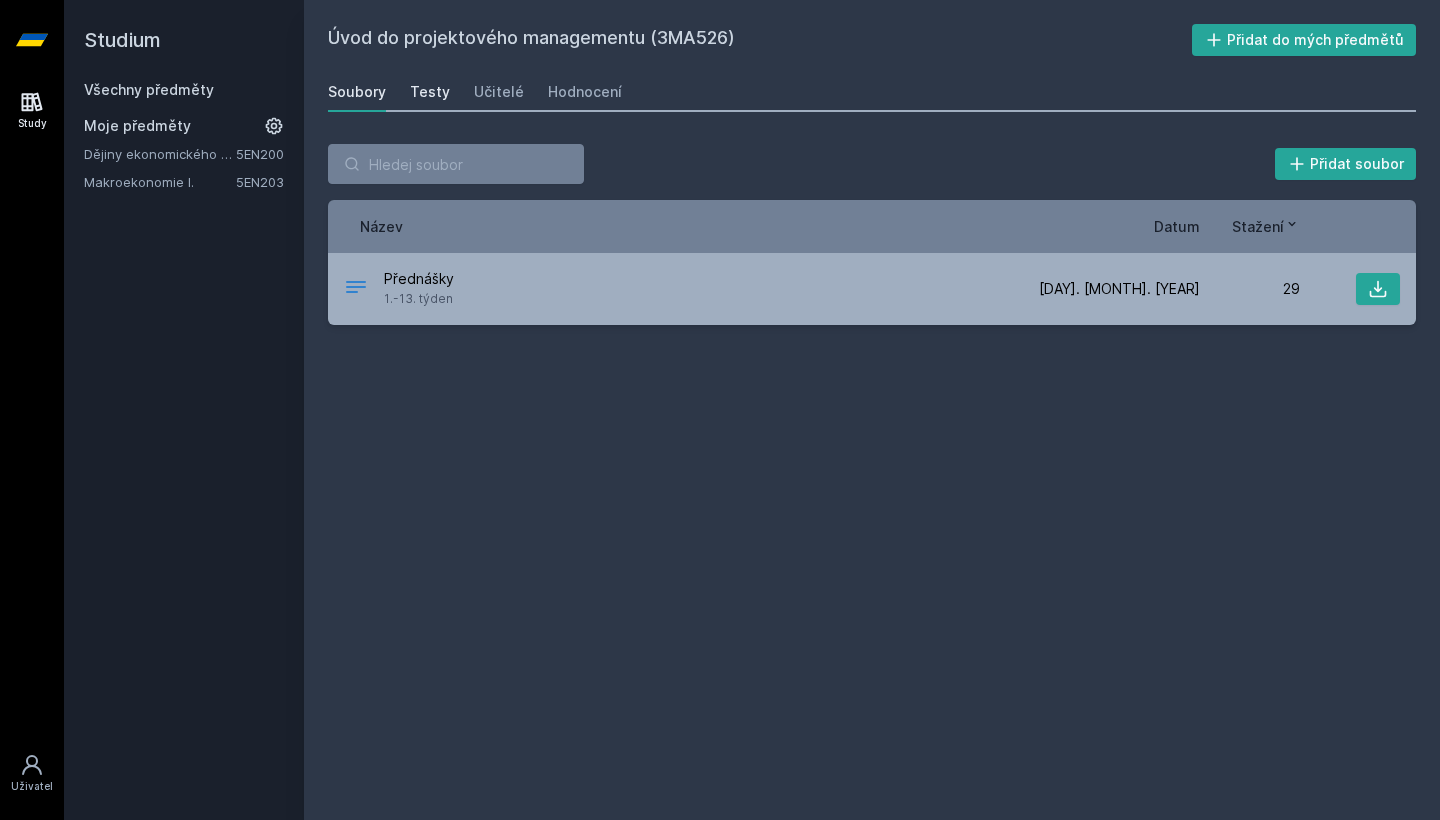 click on "Testy" at bounding box center [430, 92] 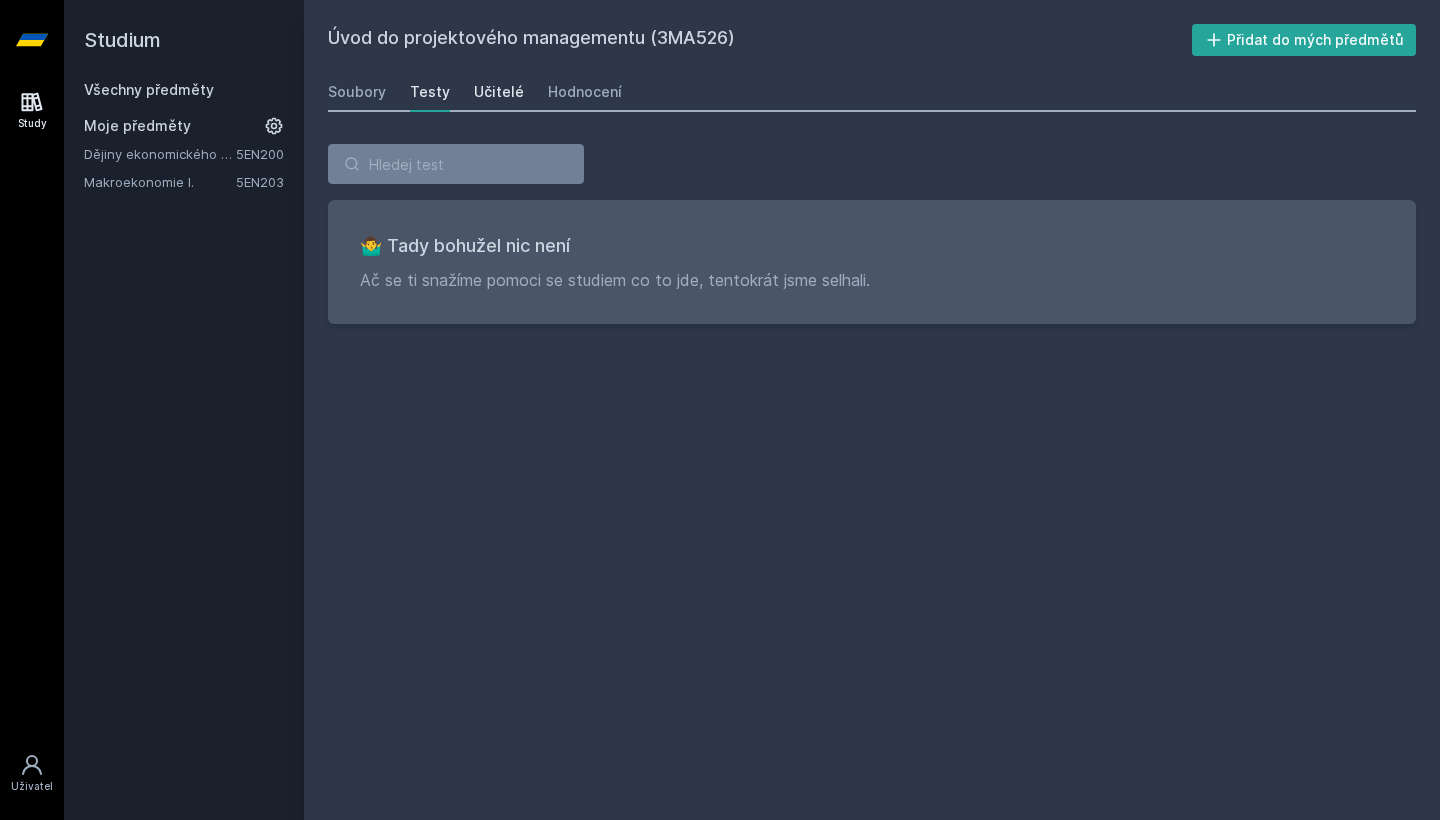 click on "Učitelé" at bounding box center [499, 92] 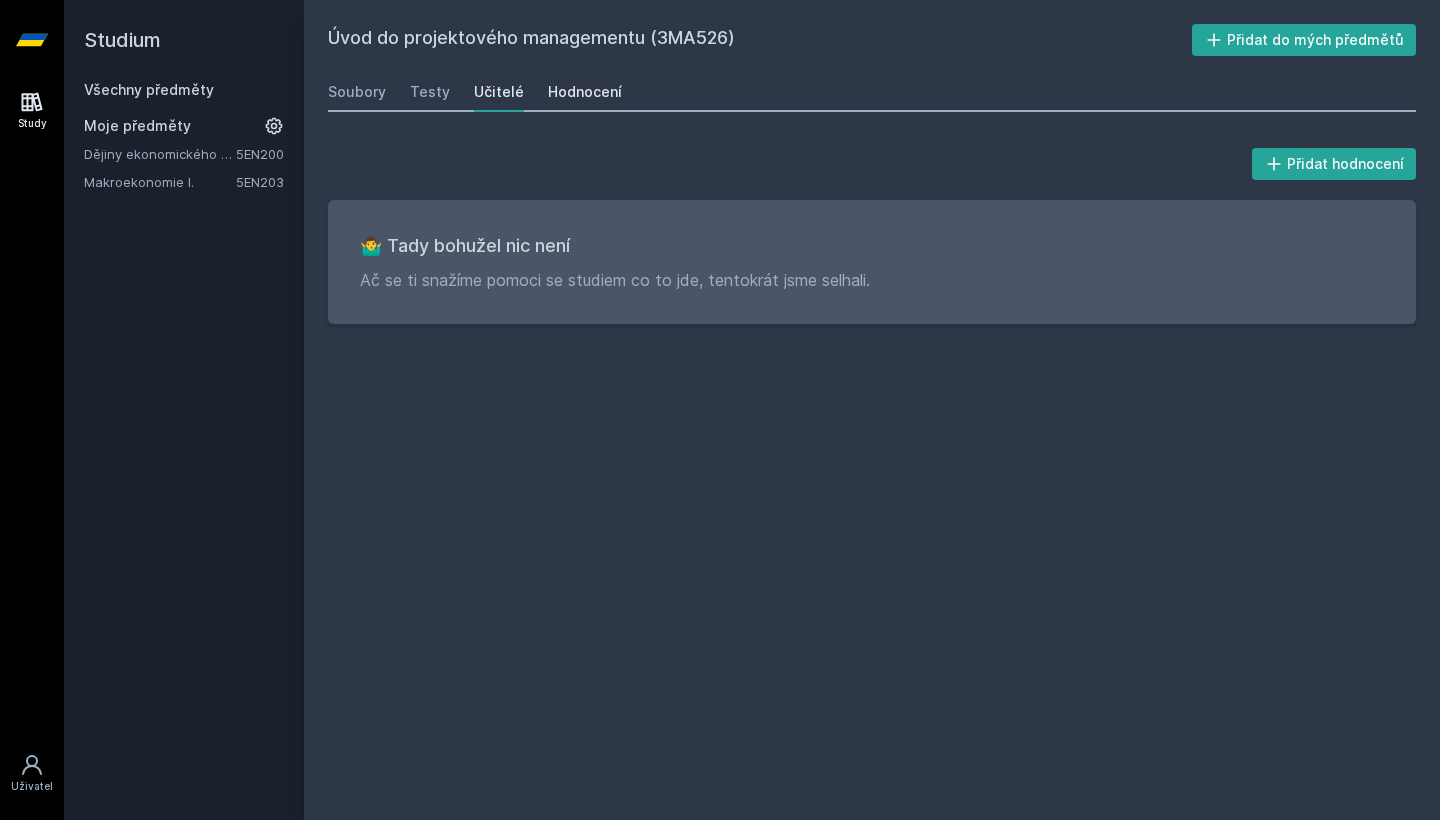 click on "Hodnocení" at bounding box center (585, 92) 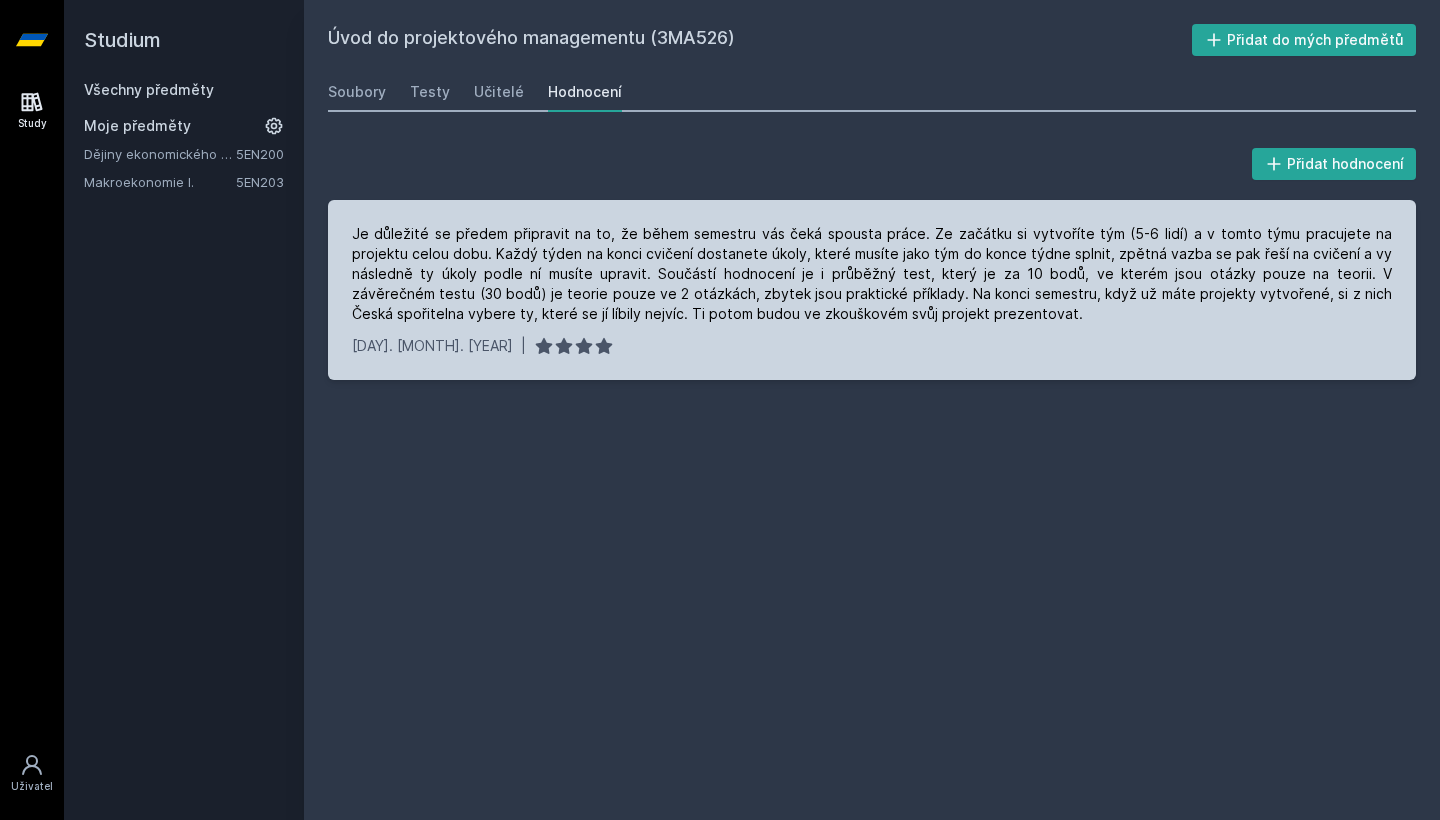 scroll, scrollTop: 0, scrollLeft: 0, axis: both 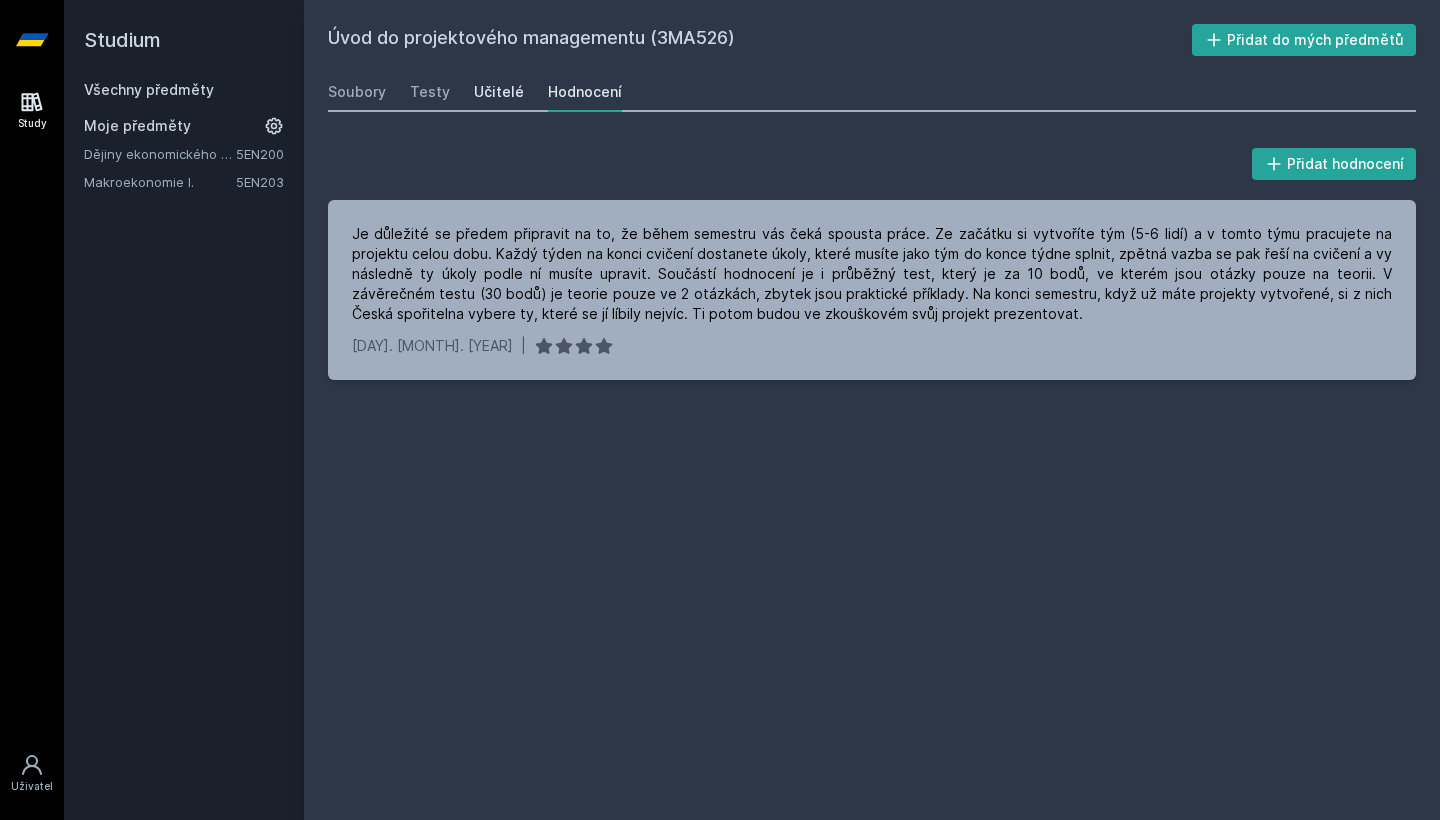 click on "Učitelé" at bounding box center [499, 92] 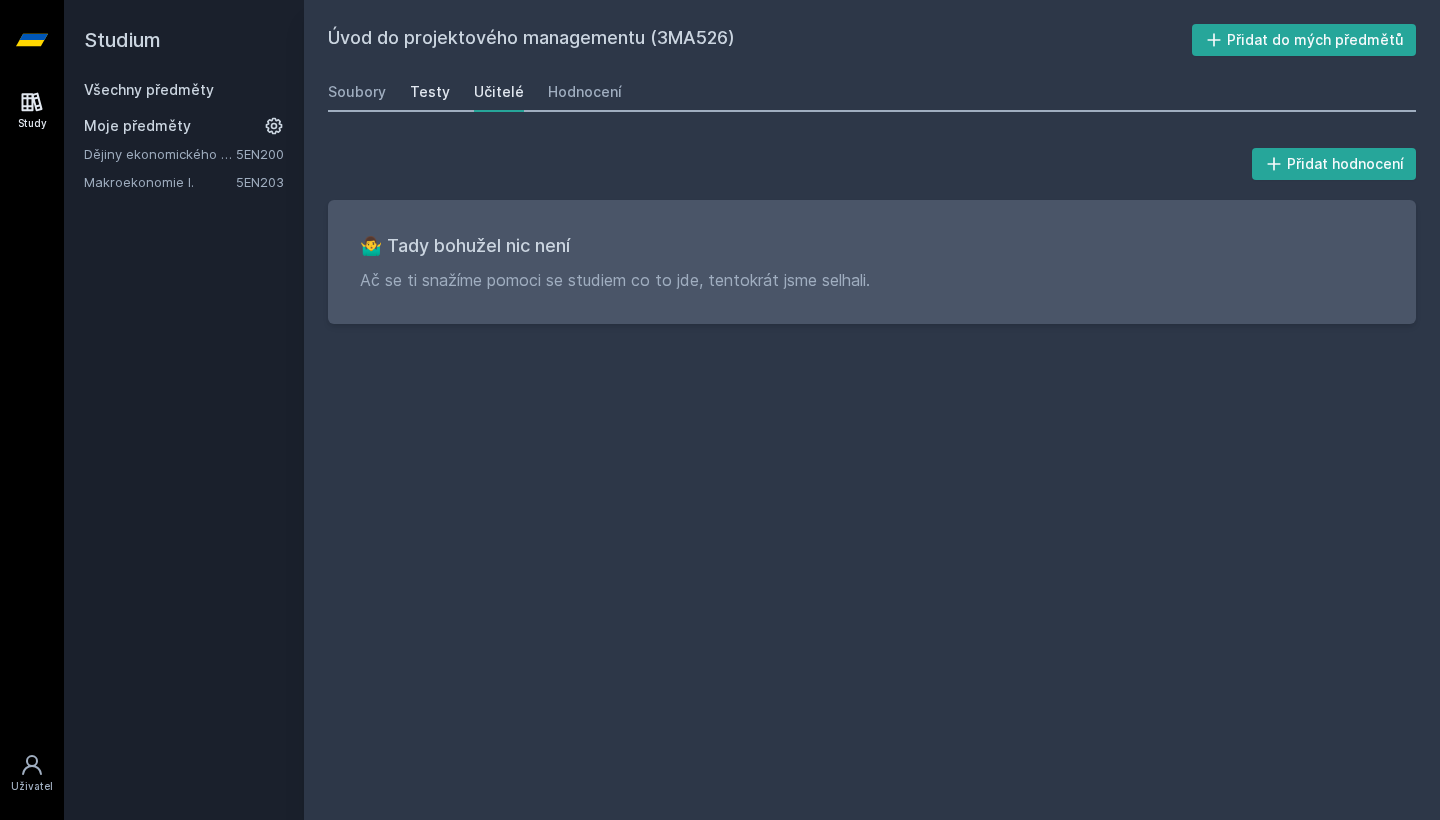 click on "Testy" at bounding box center (430, 92) 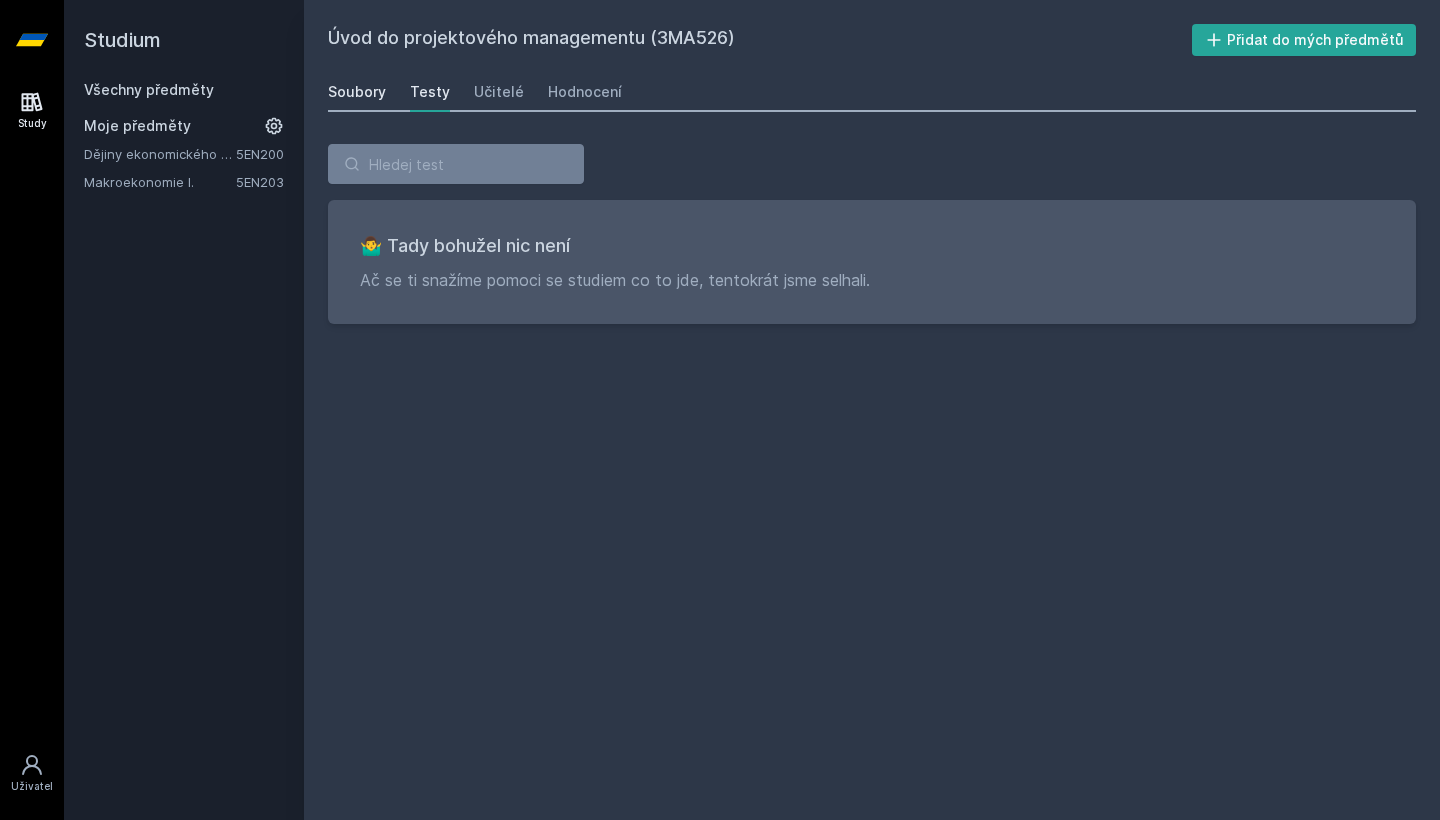 click on "Soubory" at bounding box center (357, 92) 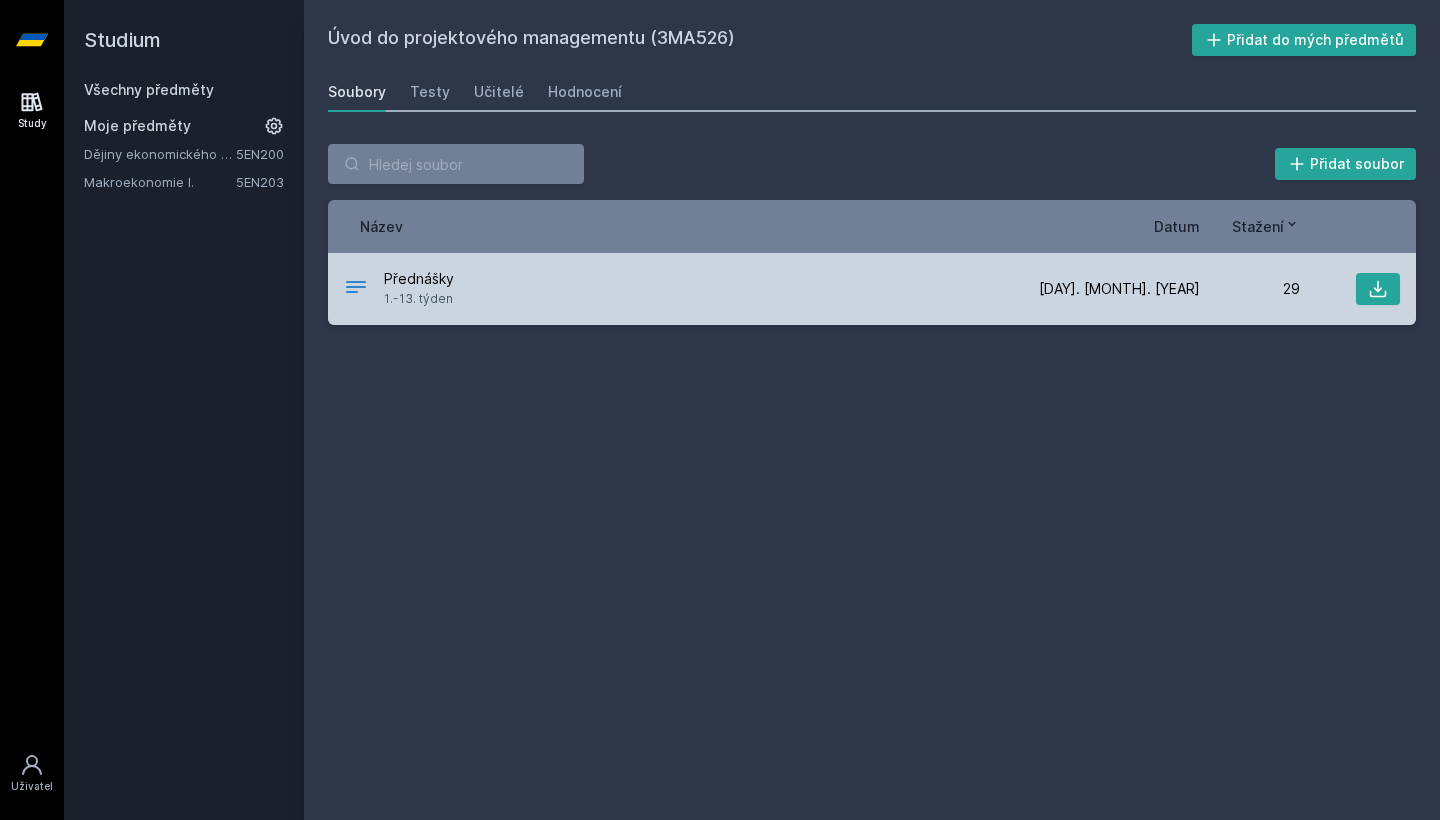 click on "Přednášky
1.-13. týden" at bounding box center (691, 289) 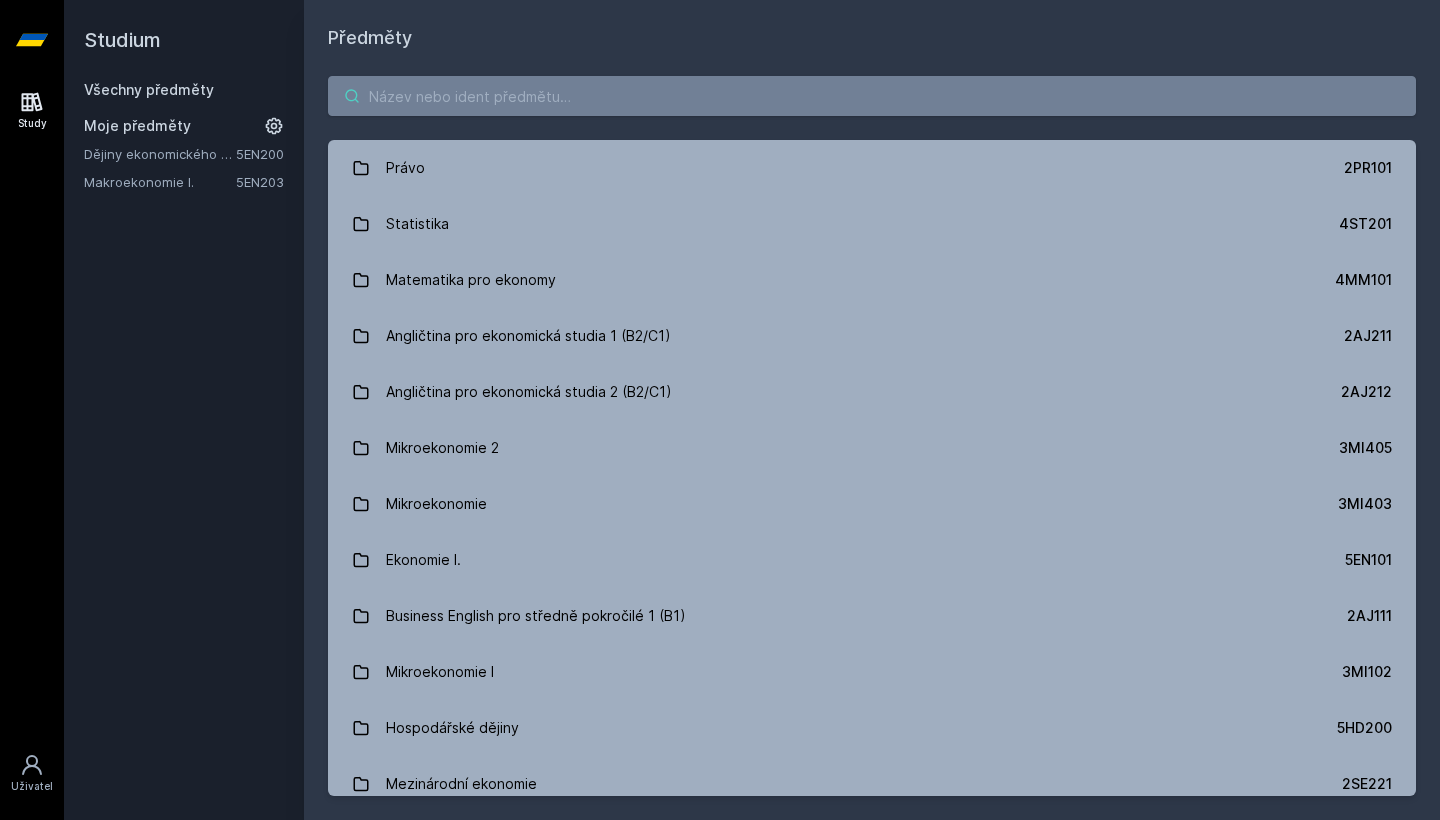 click at bounding box center [872, 96] 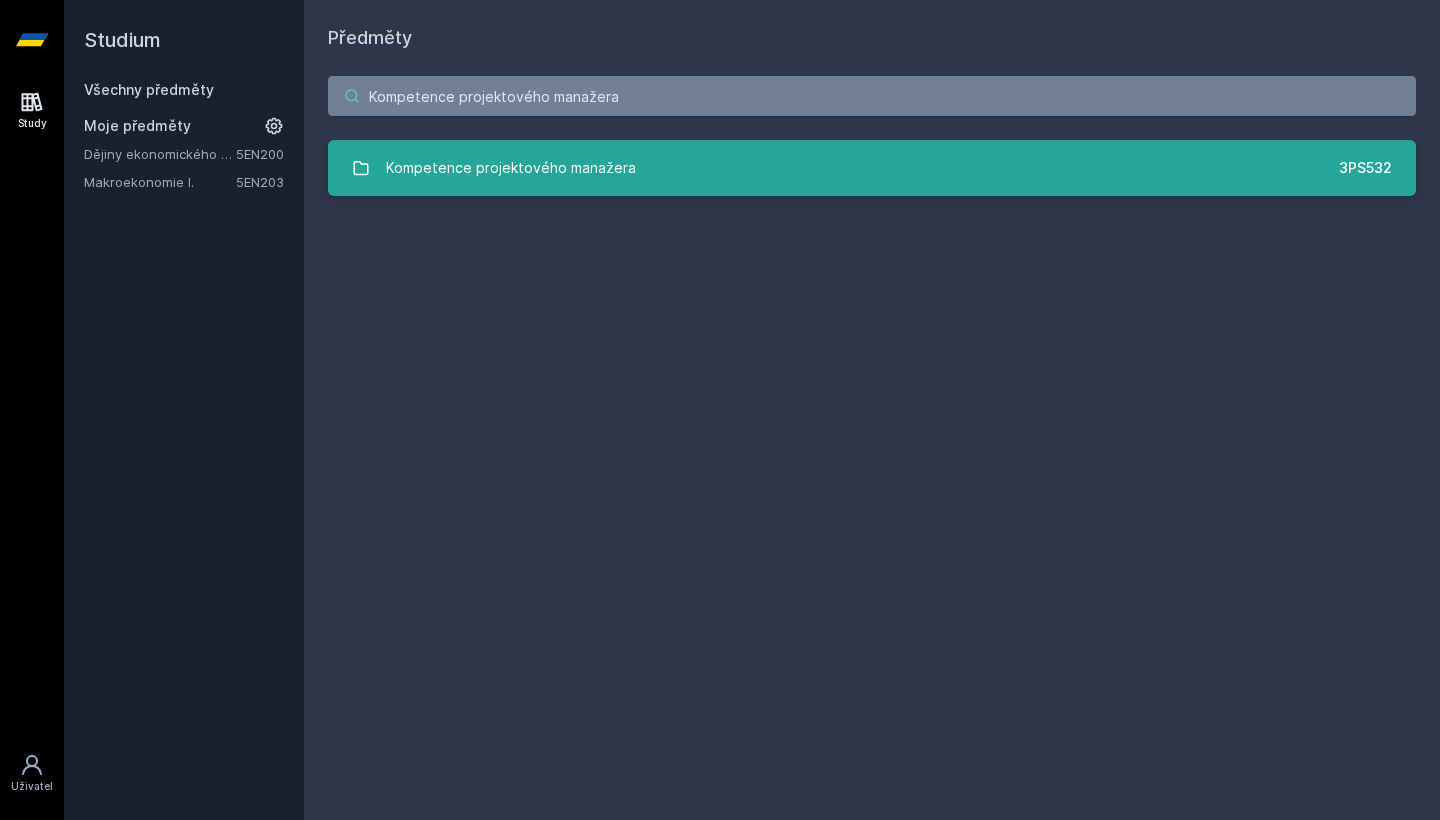 type on "Kompetence projektového manažera" 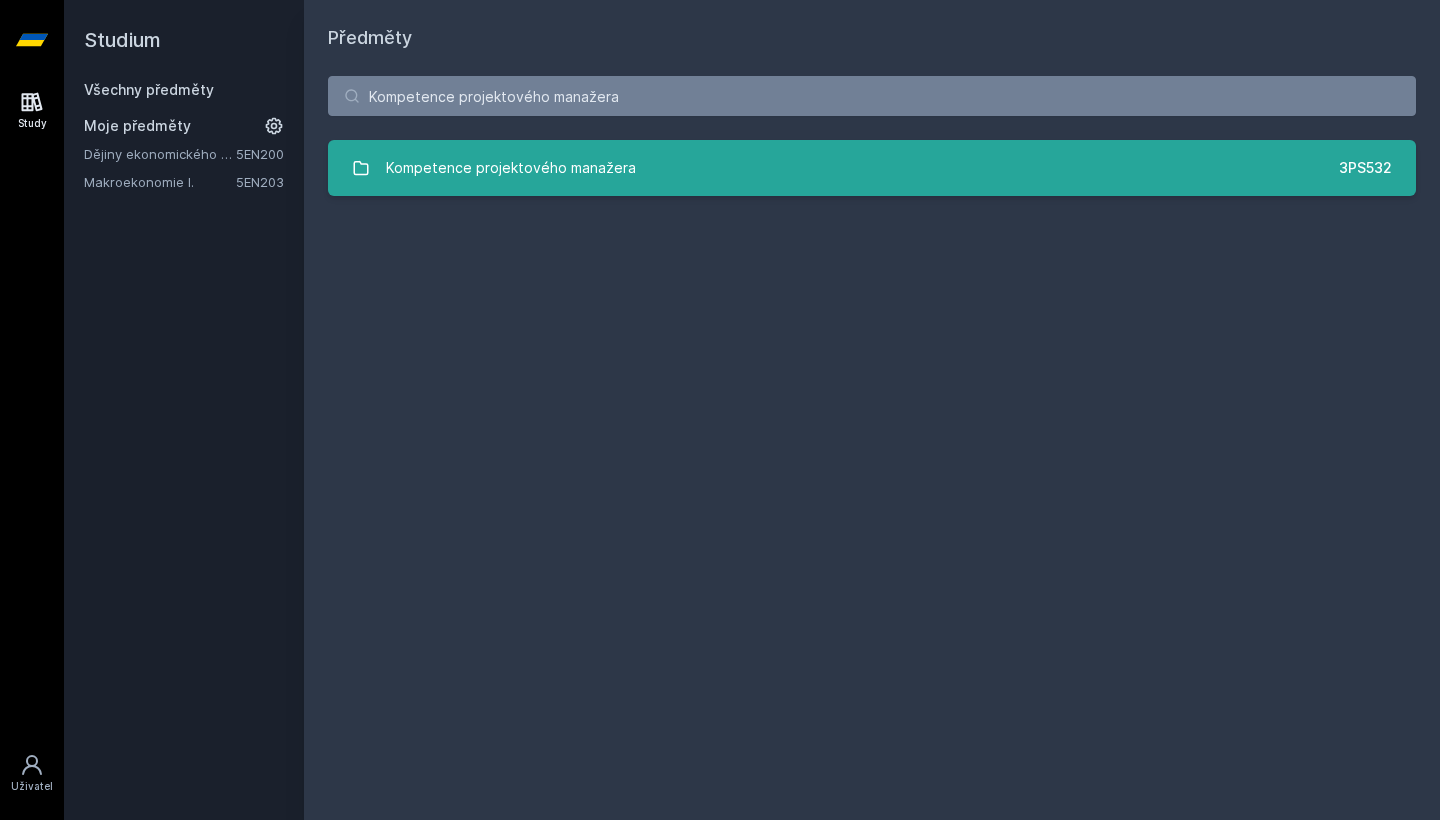 click on "Kompetence projektového manažera" at bounding box center (511, 168) 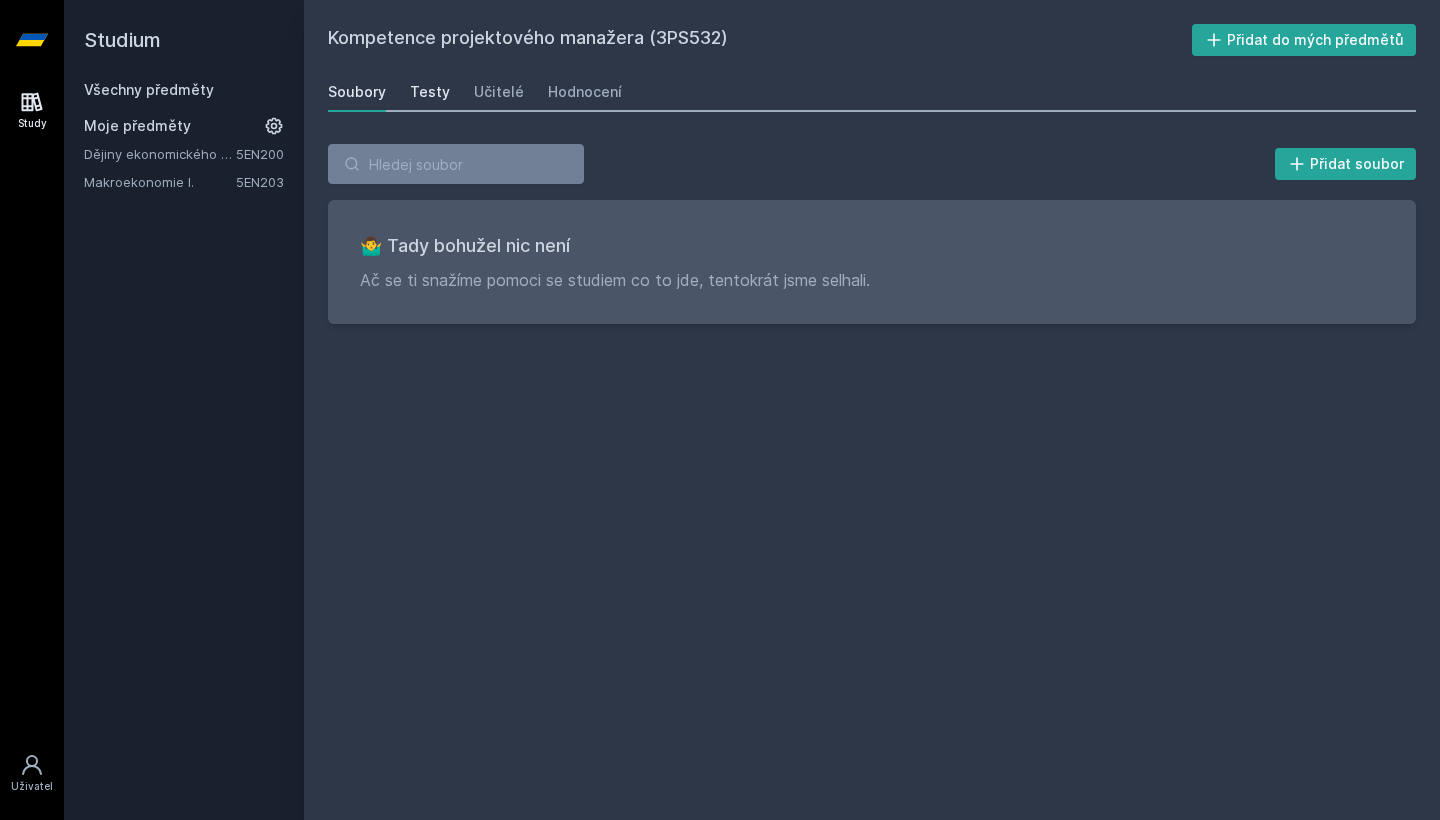 click on "Testy" at bounding box center [430, 92] 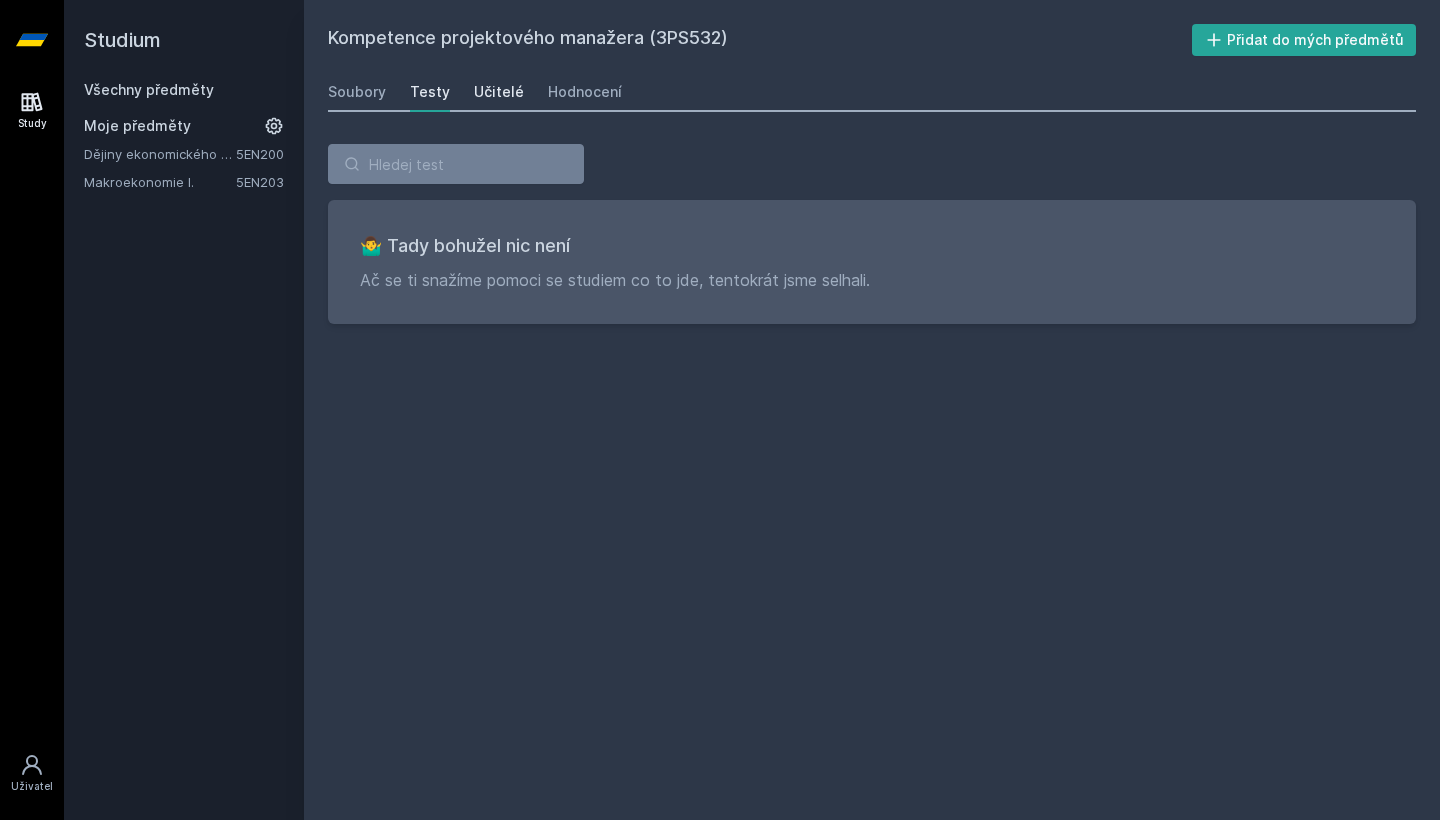 click on "Učitelé" at bounding box center [499, 92] 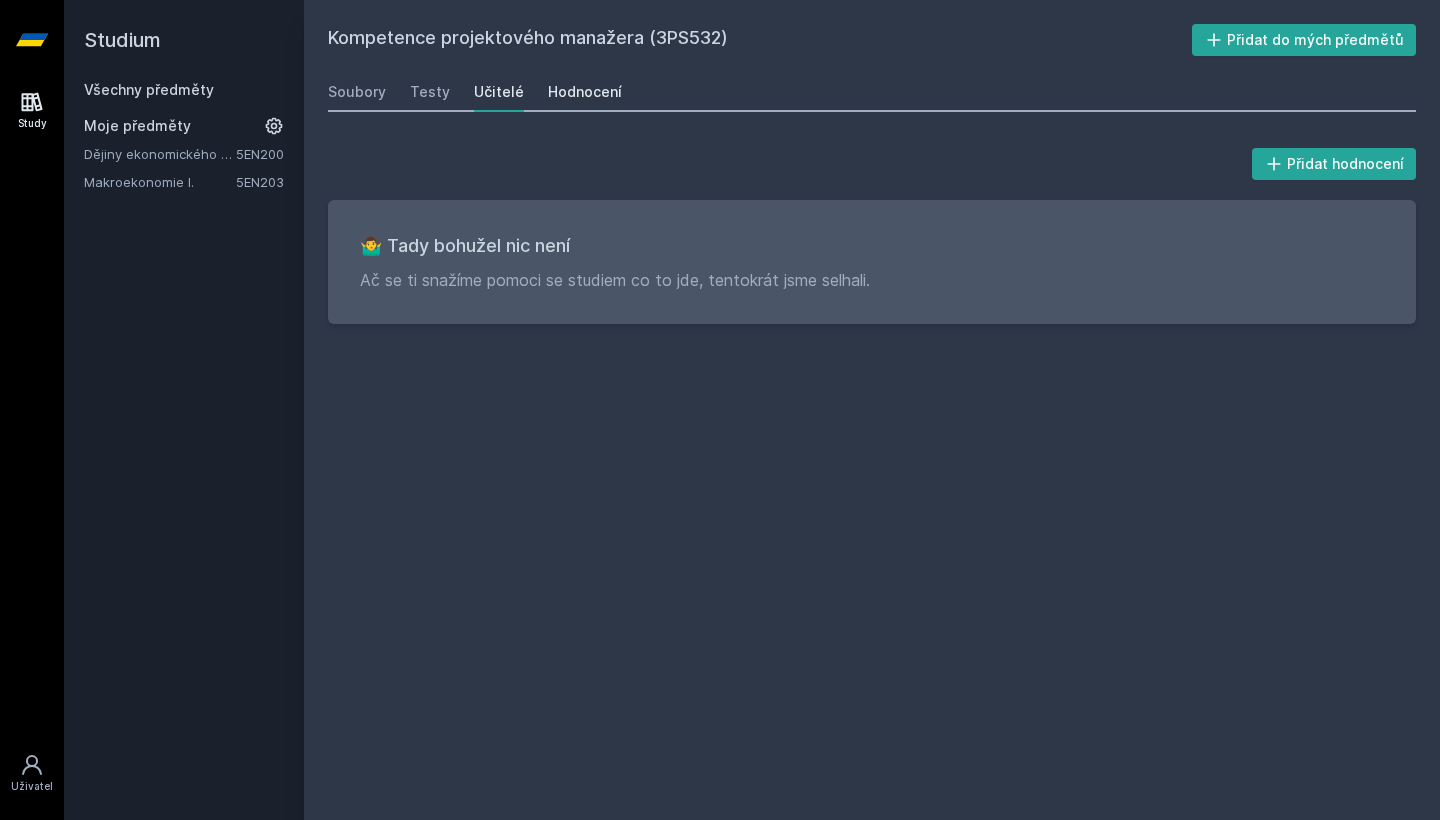 click on "Hodnocení" at bounding box center (585, 92) 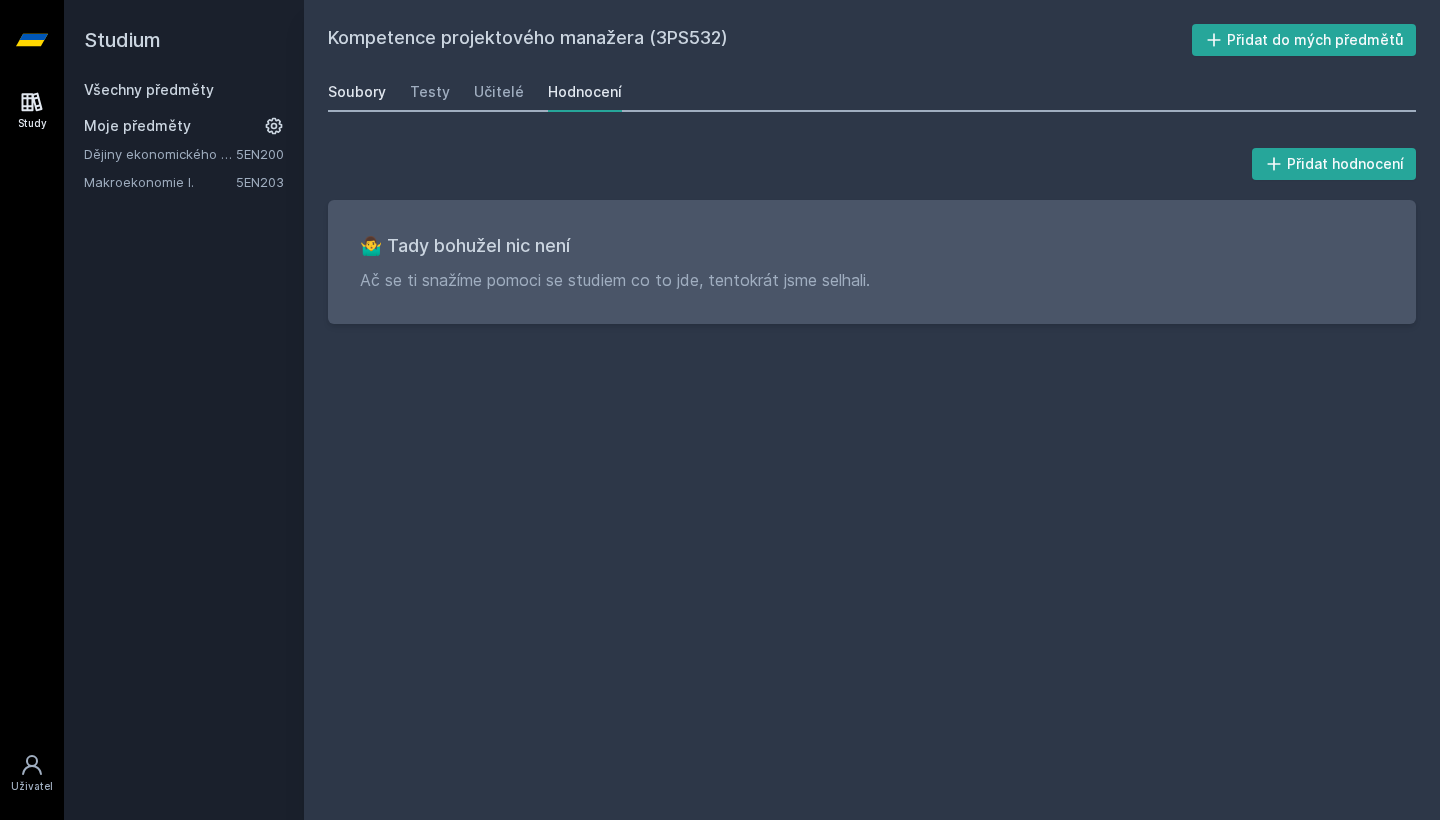 click on "Soubory" at bounding box center (357, 92) 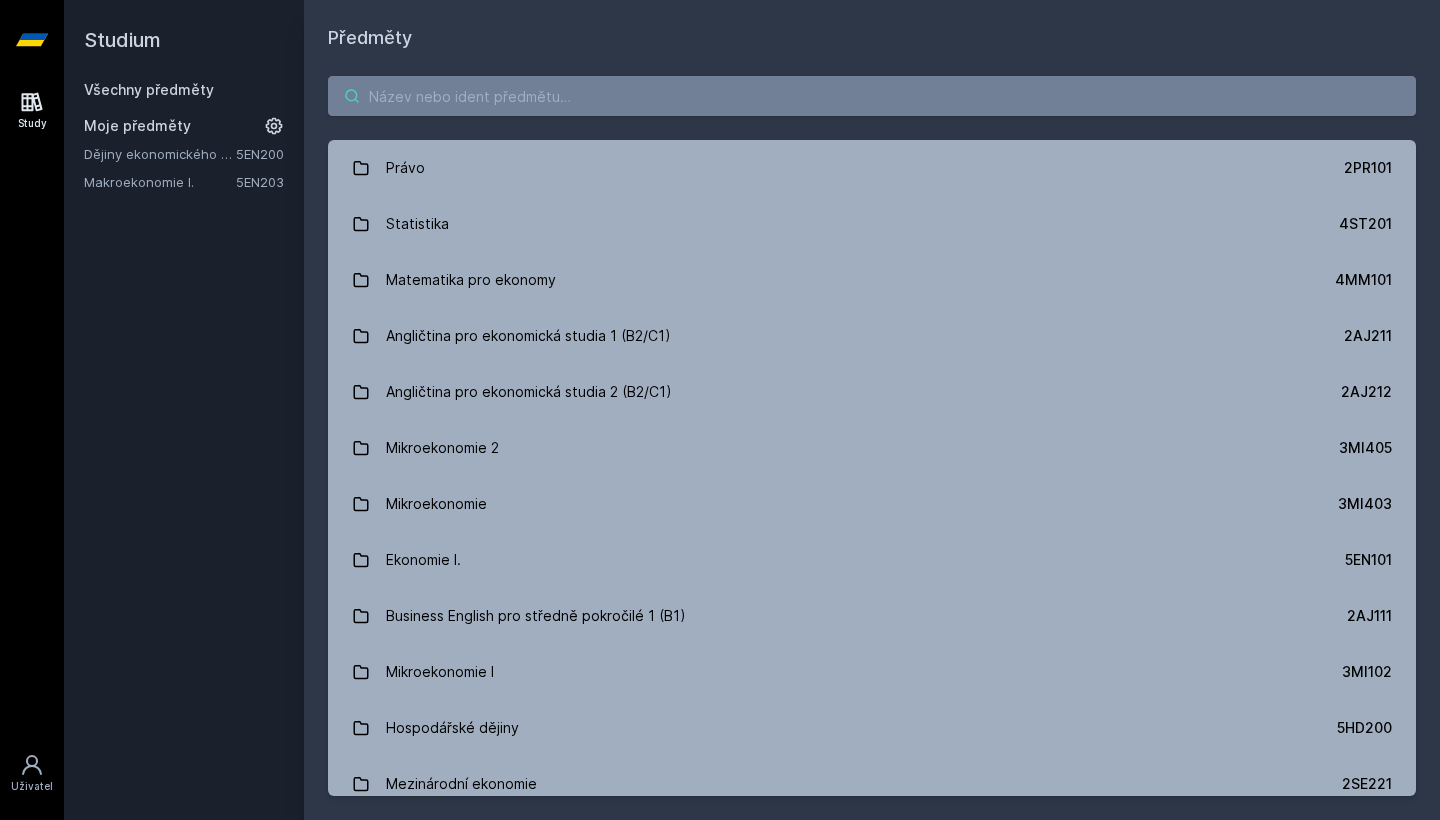 click at bounding box center (872, 96) 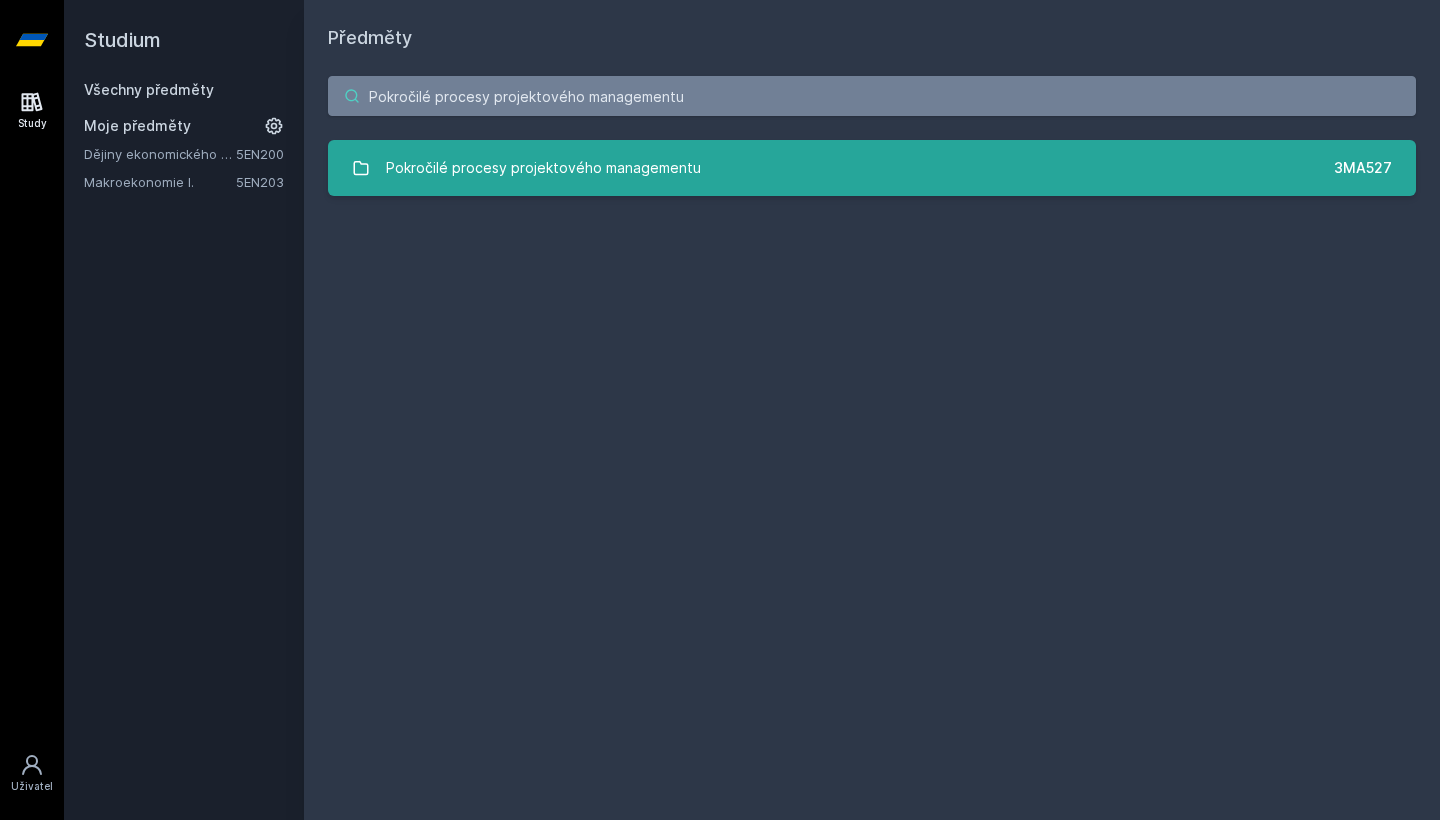 type on "Pokročilé procesy projektového managementu" 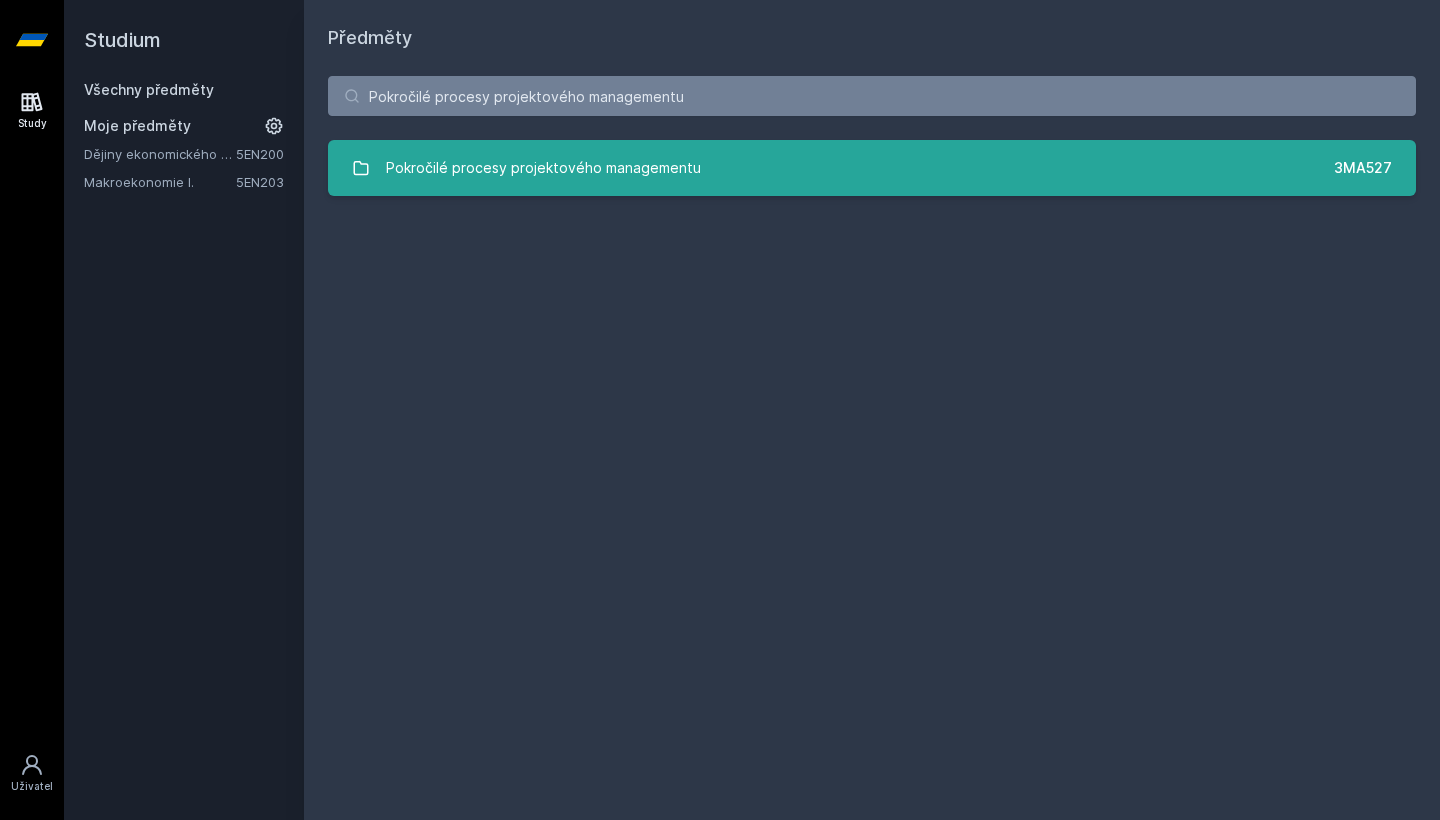 click on "Pokročilé procesy projektového managementu" at bounding box center [543, 168] 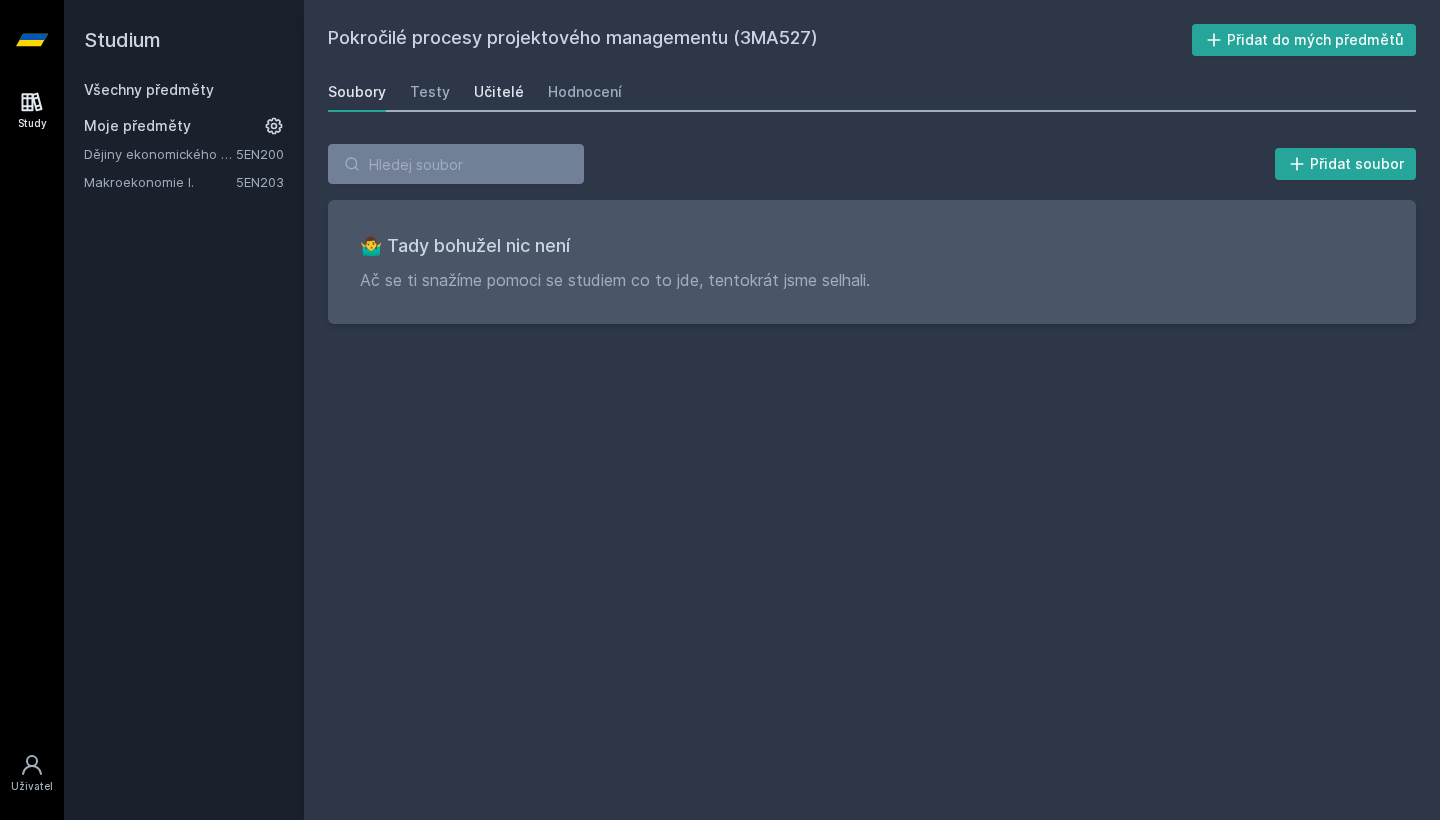 click on "Učitelé" at bounding box center (499, 92) 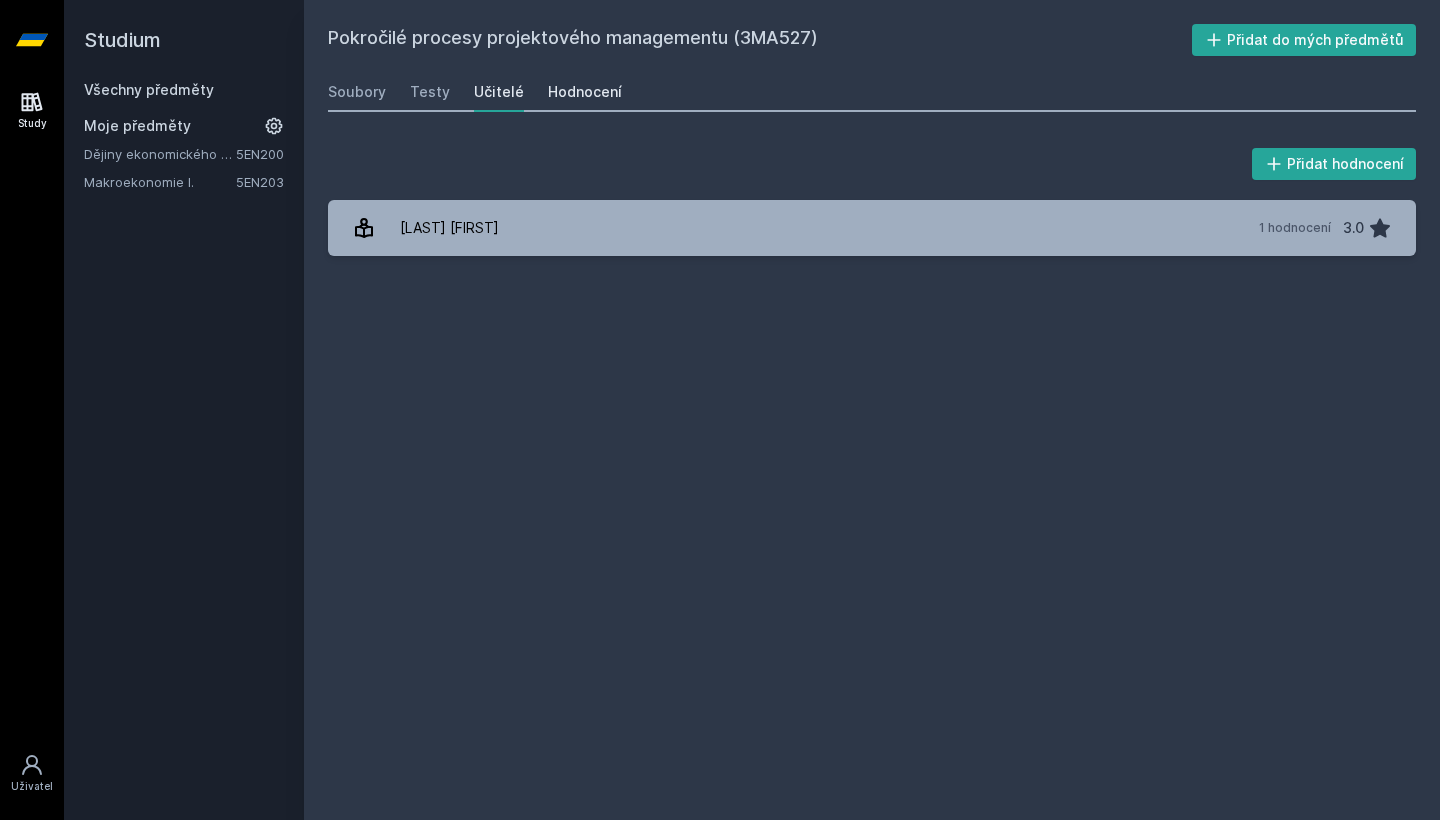 click on "Hodnocení" at bounding box center [585, 92] 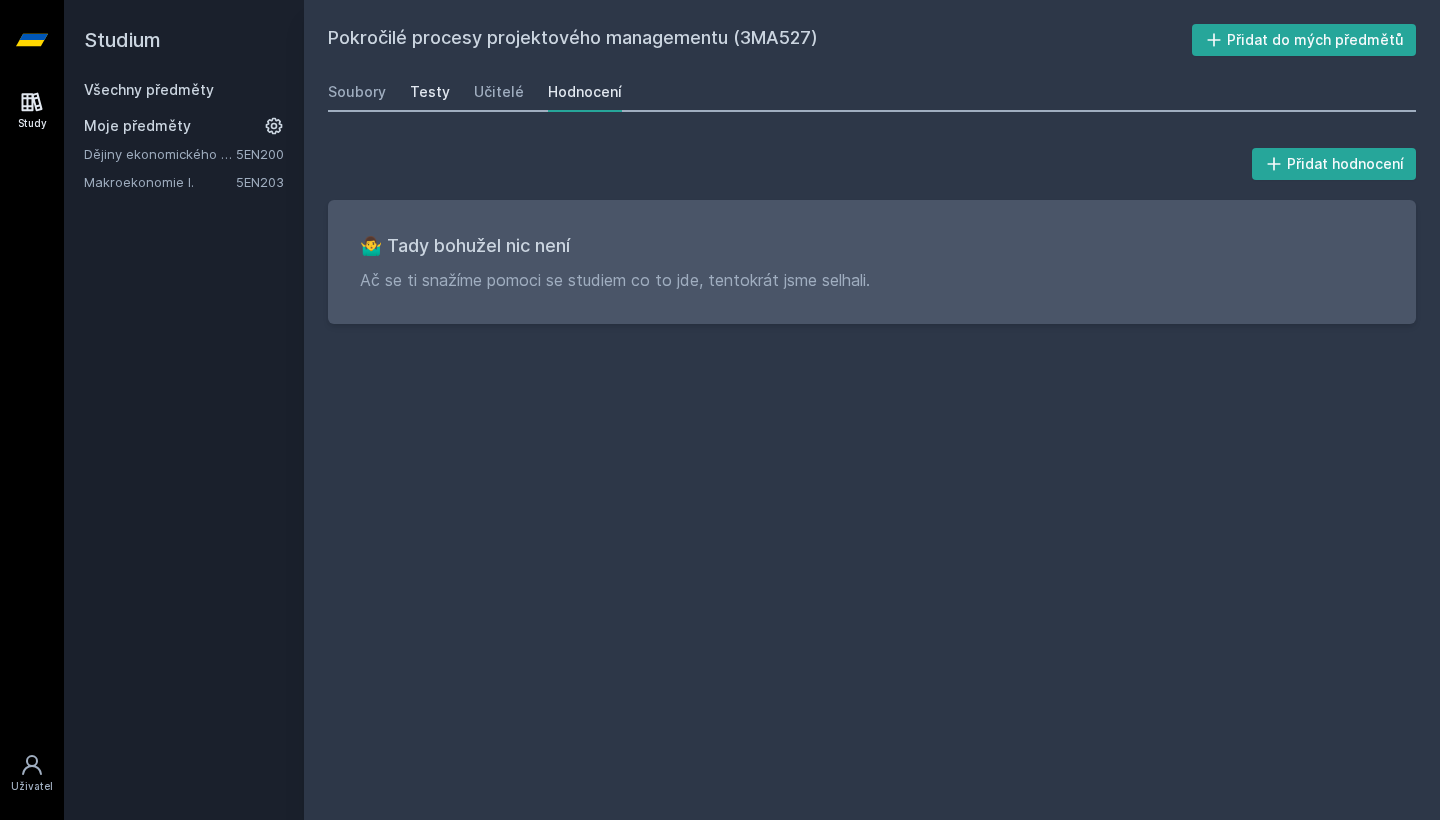 click on "Testy" at bounding box center [430, 92] 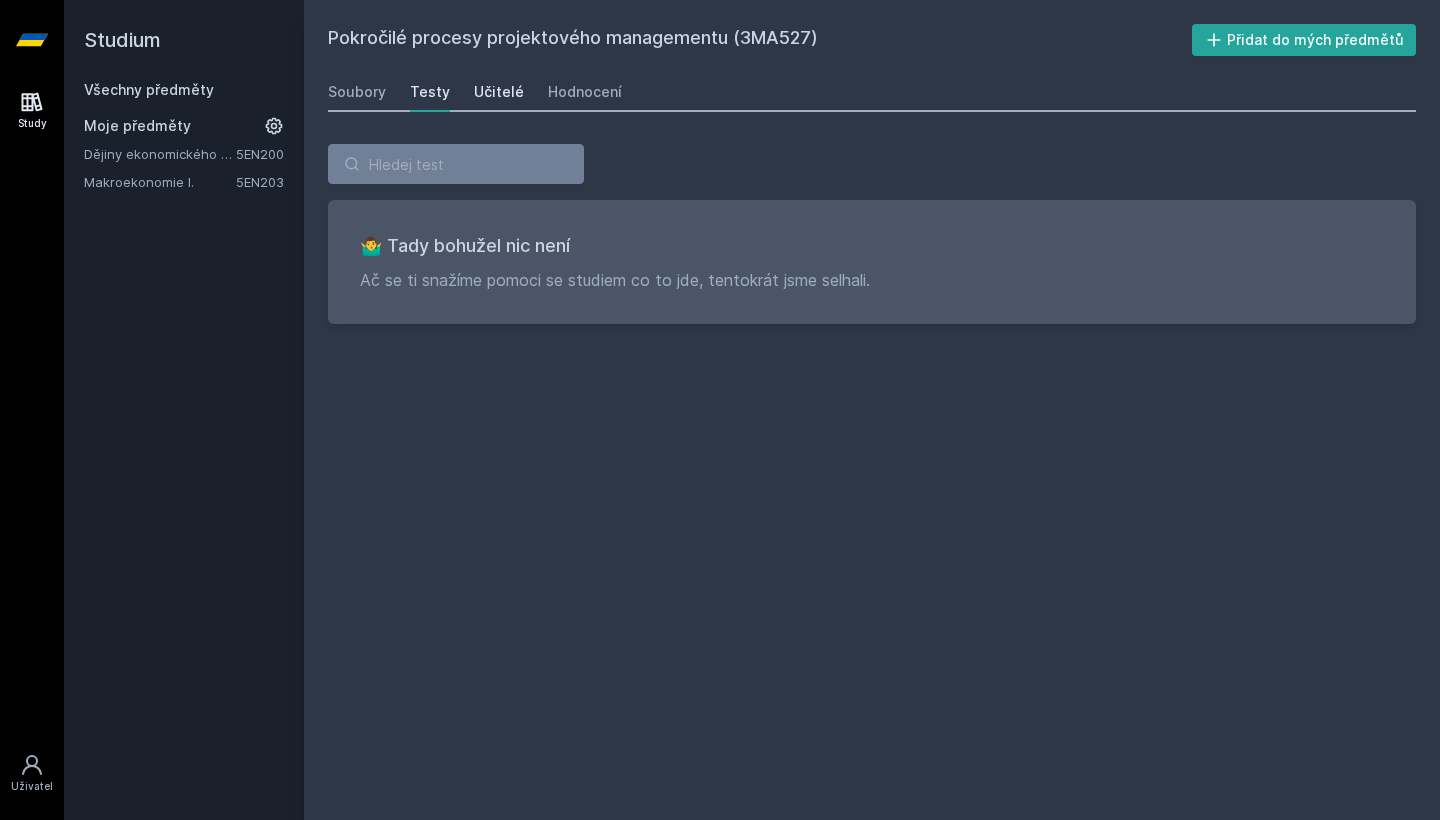 click on "Učitelé" at bounding box center [499, 92] 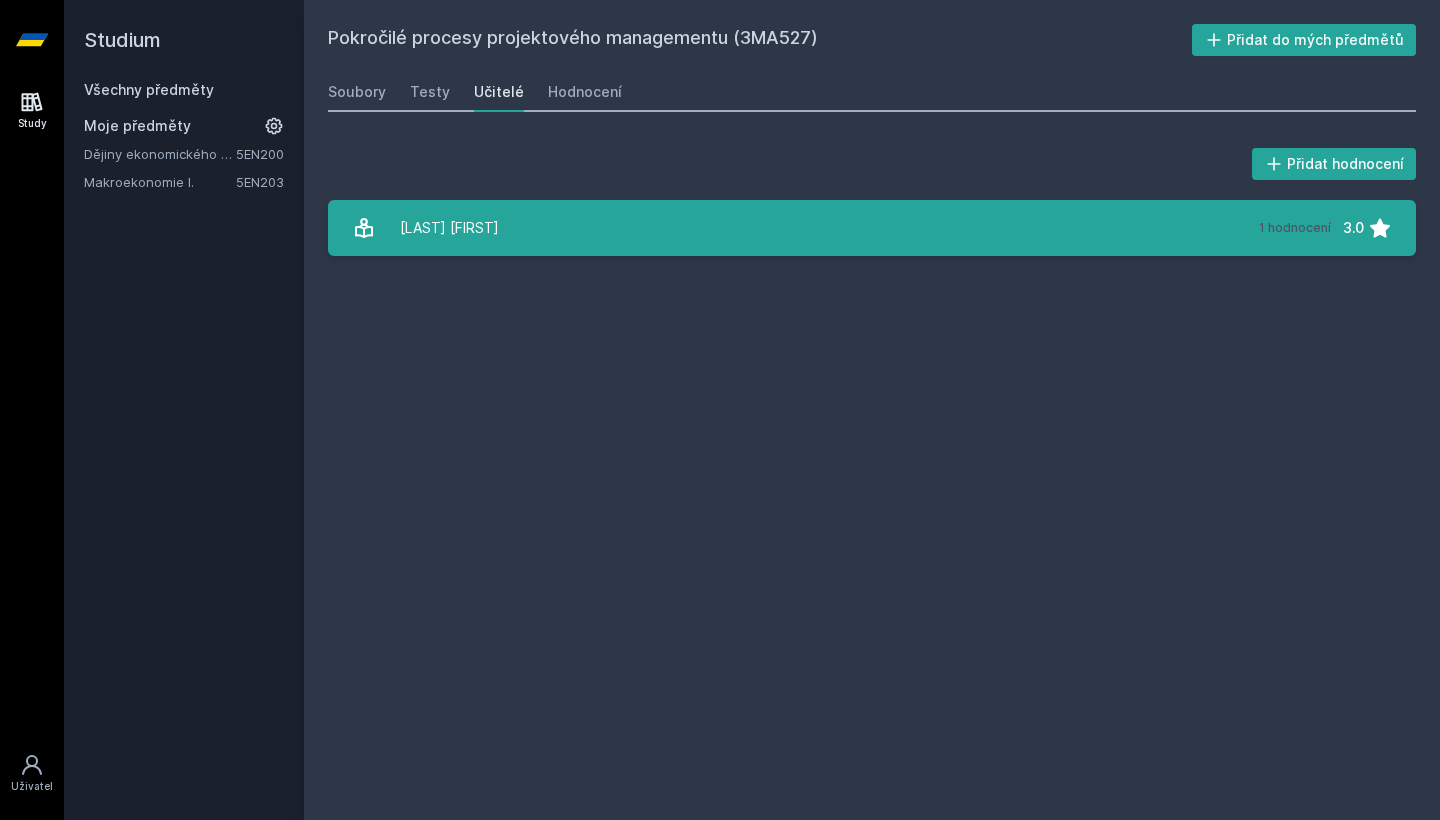 click on "[LAST] [FIRST]
1 hodnocení
3.0" at bounding box center [872, 228] 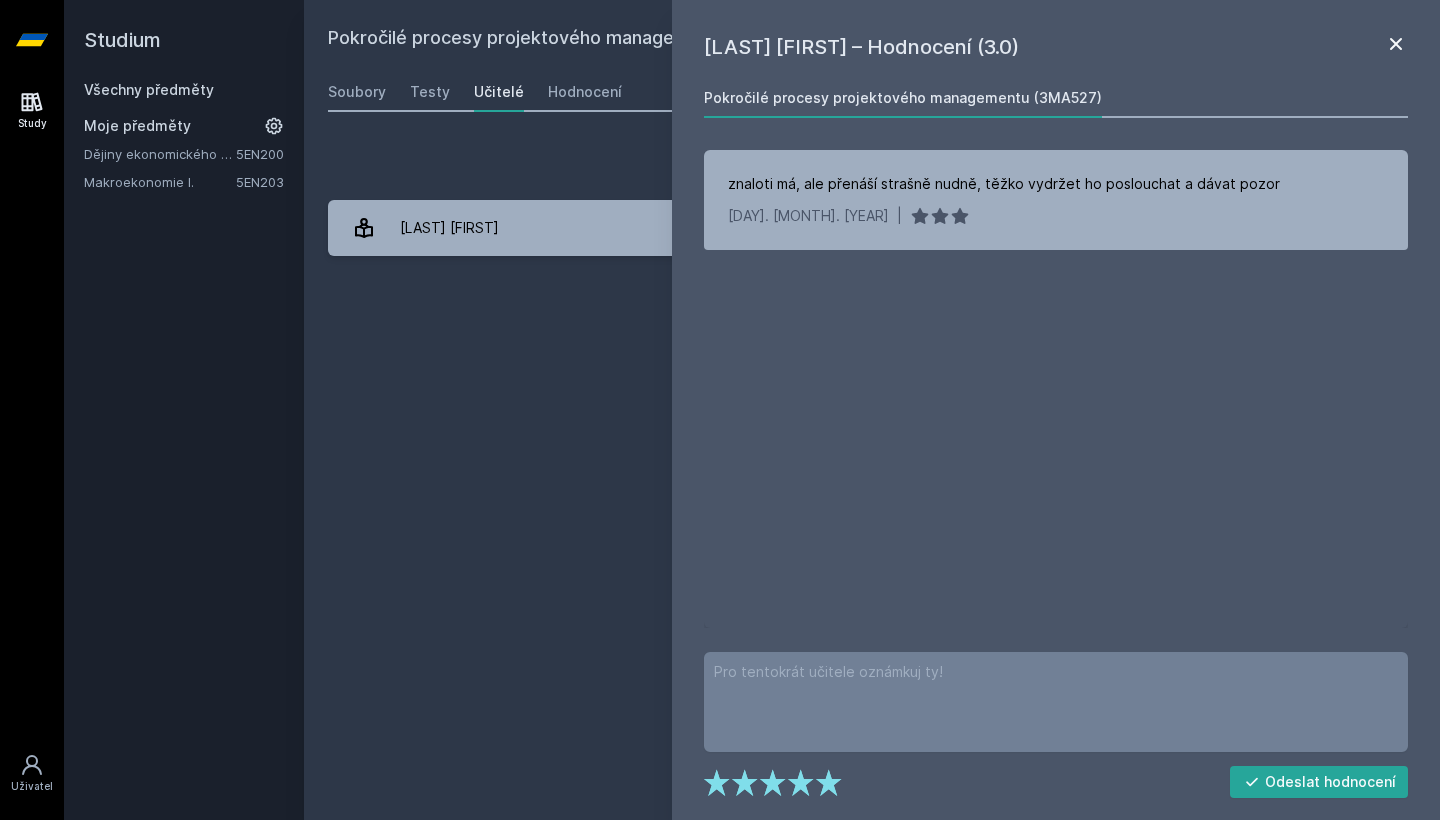 click 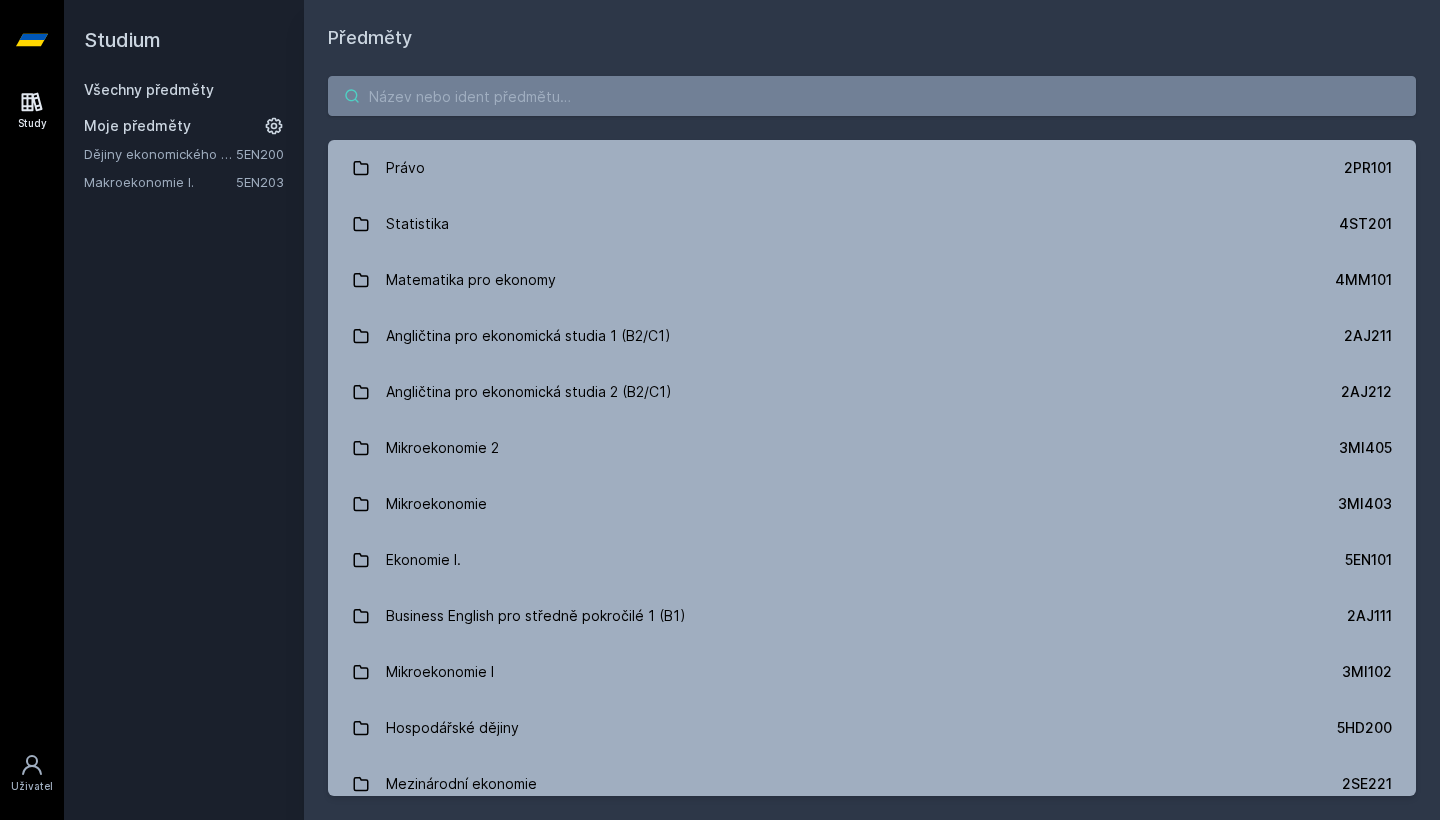 click at bounding box center [872, 96] 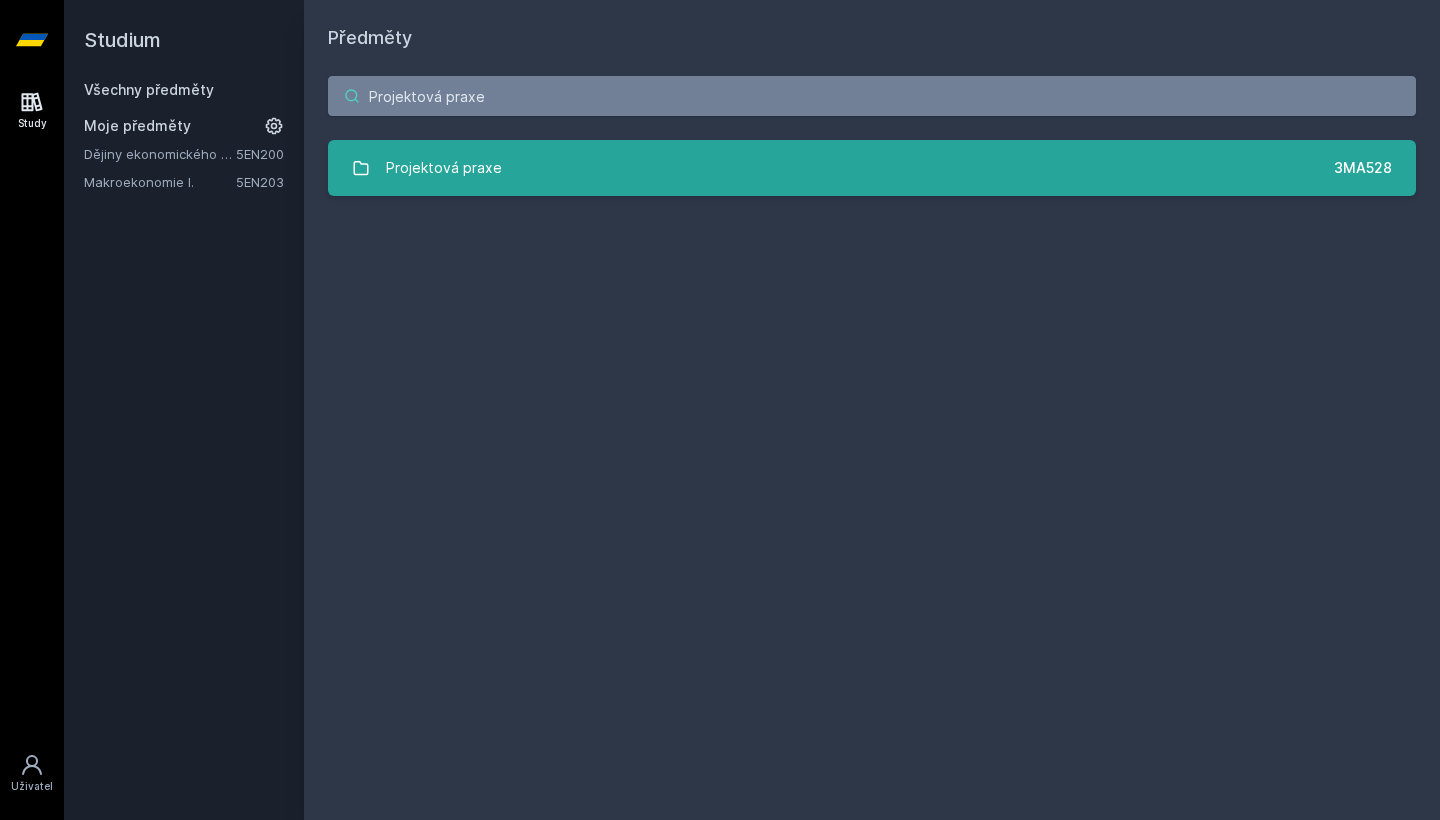 type on "Projektová praxe" 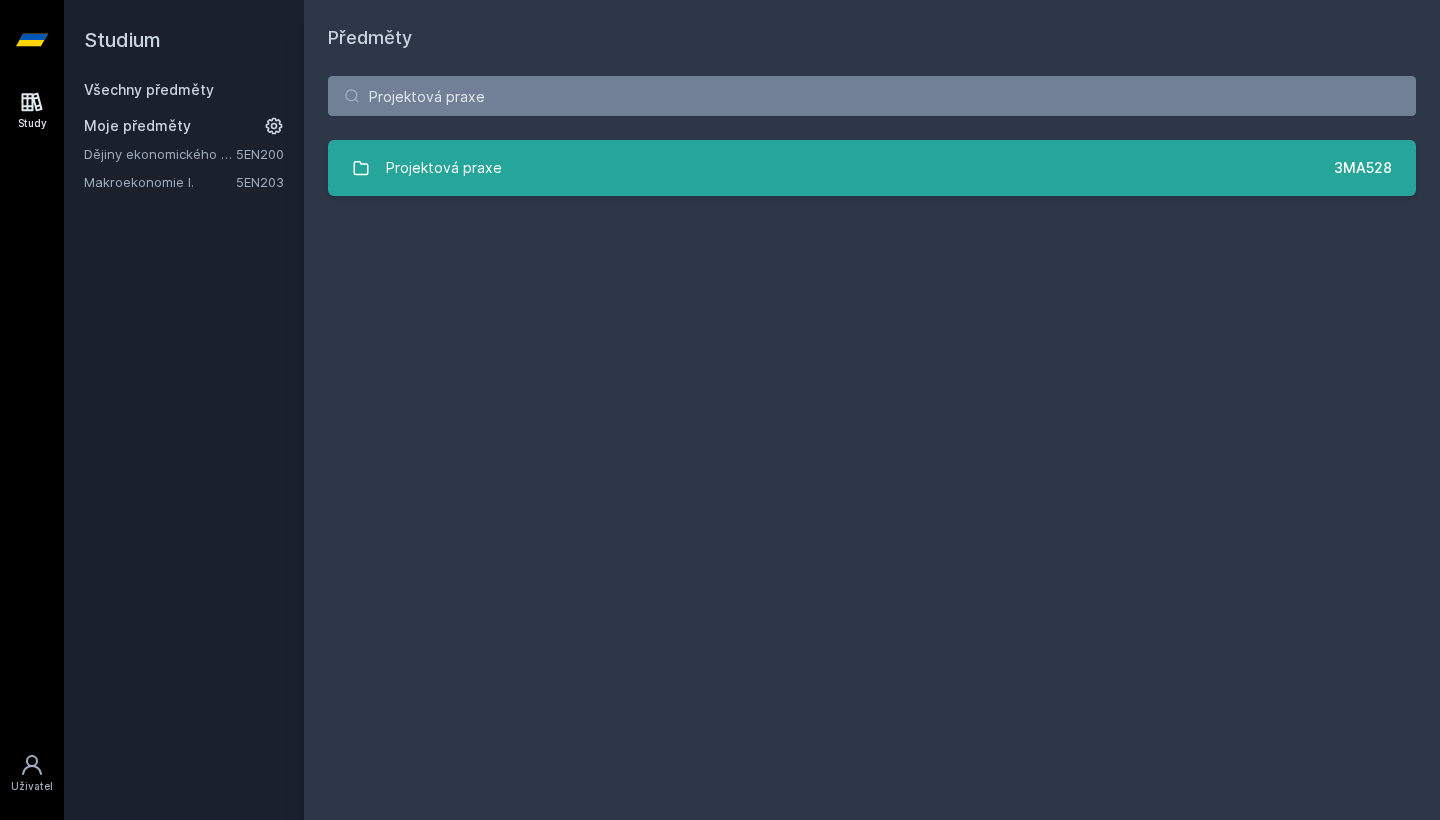 click on "Projektová praxe" at bounding box center [444, 168] 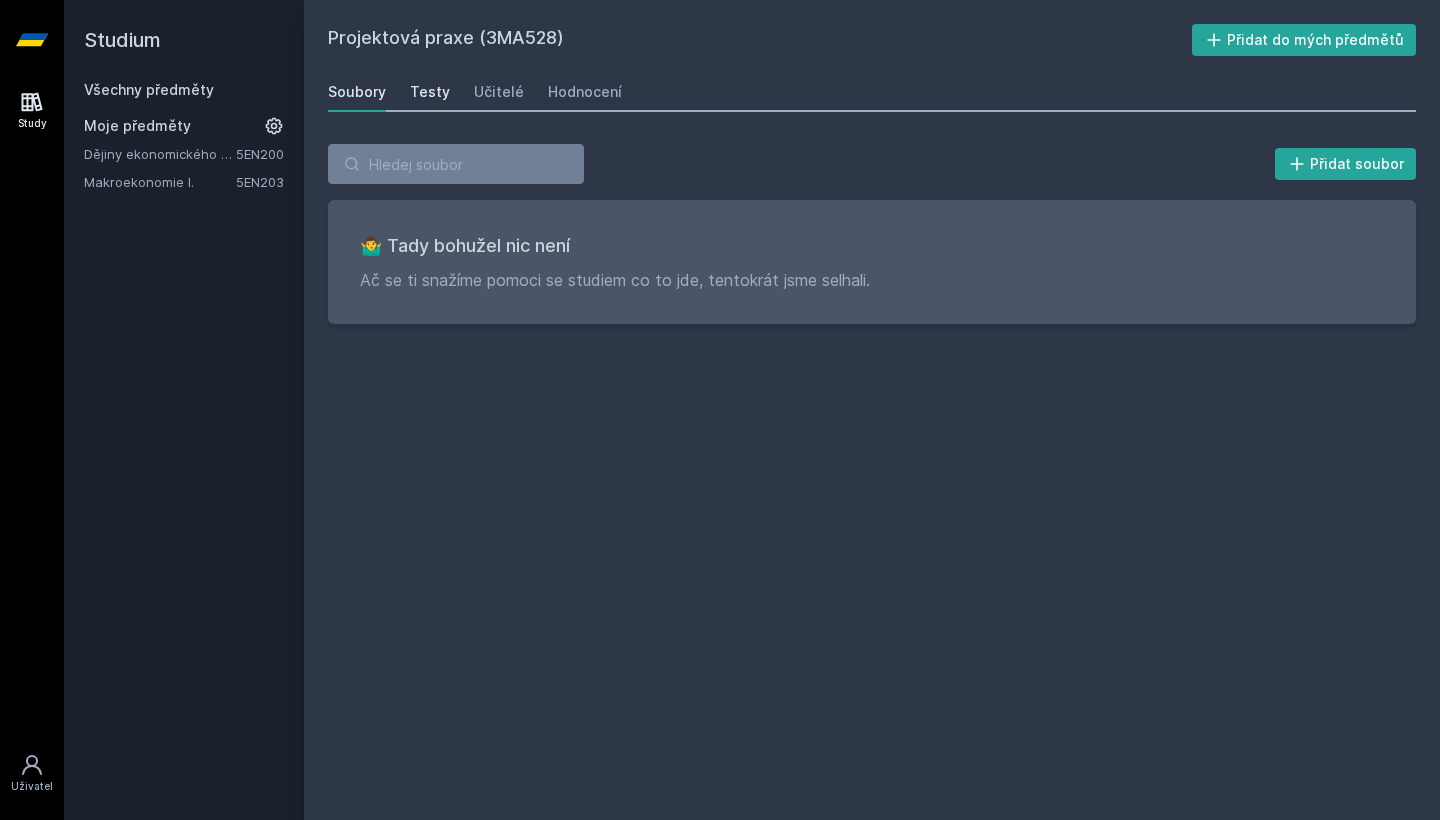 click on "Testy" at bounding box center [430, 92] 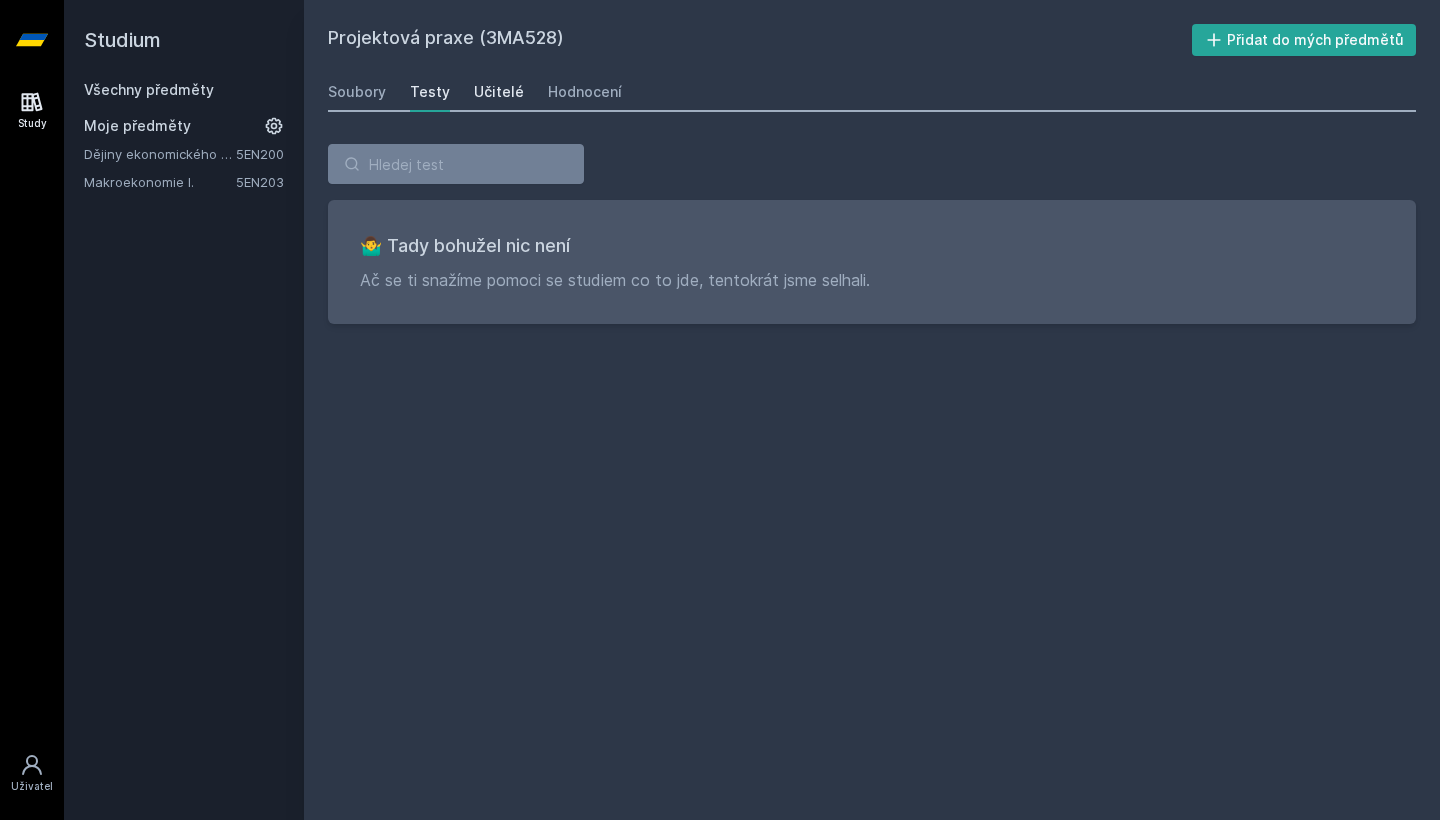 click on "Učitelé" at bounding box center (499, 92) 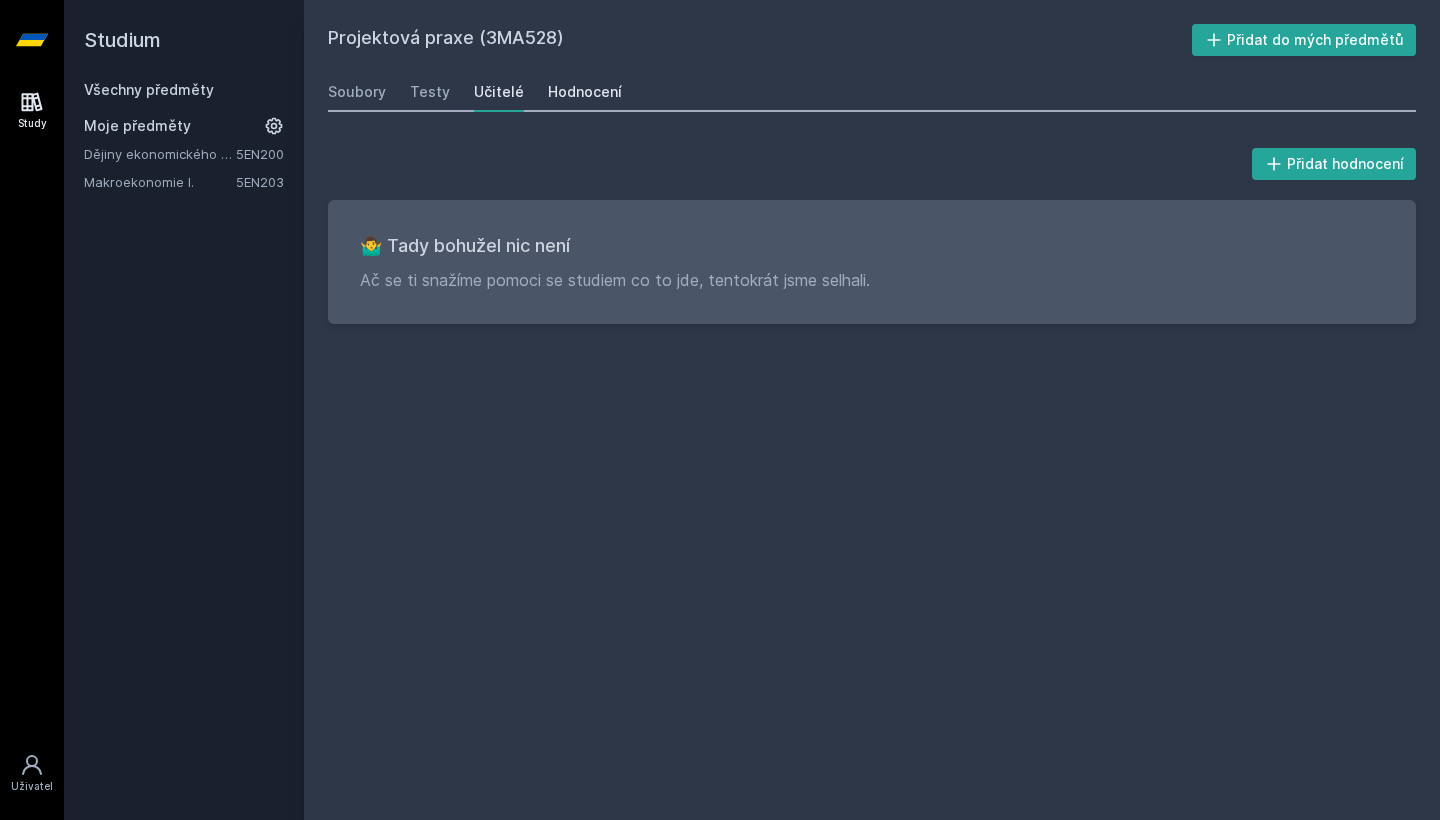 click on "Hodnocení" at bounding box center (585, 92) 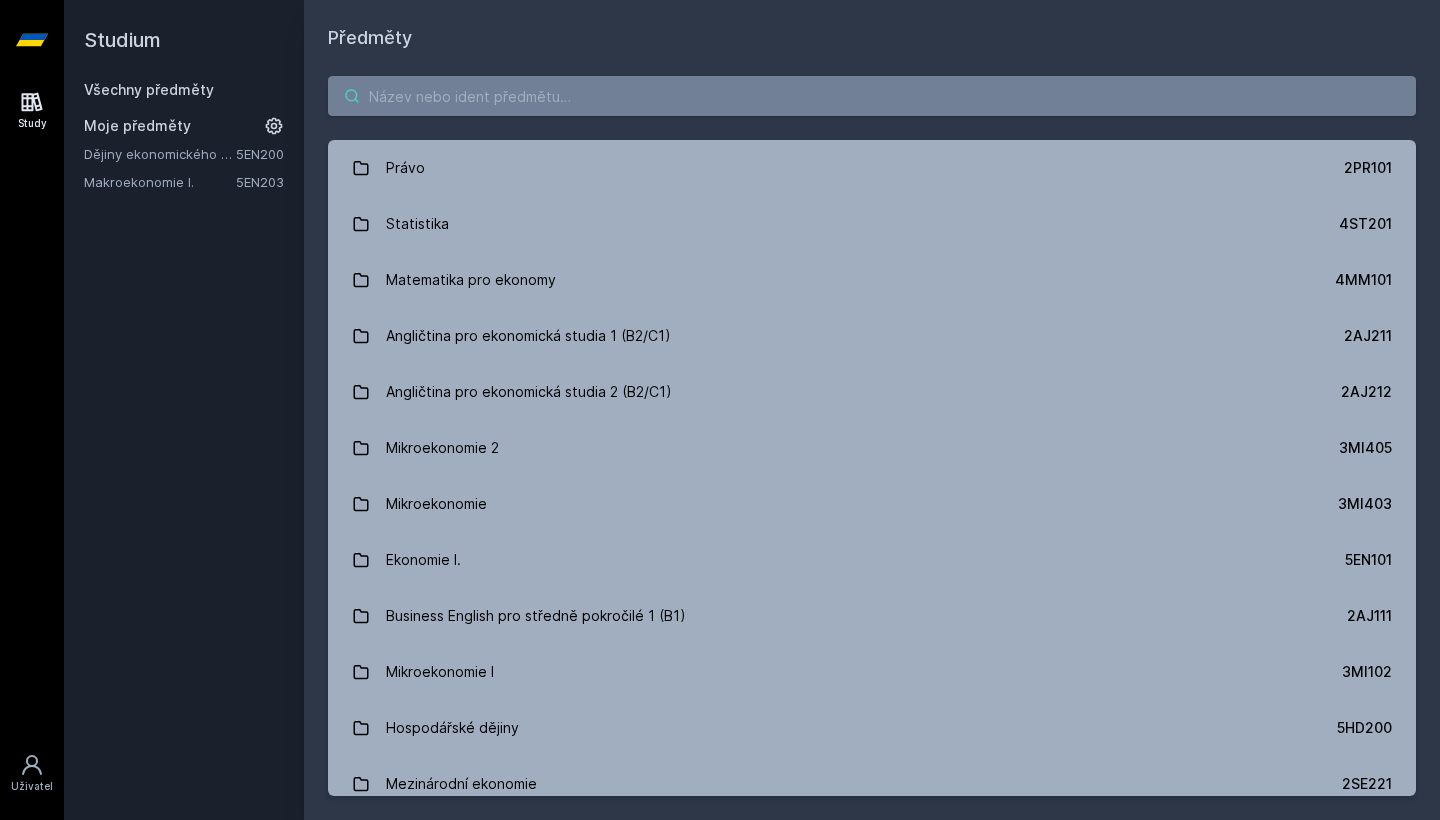 click at bounding box center [872, 96] 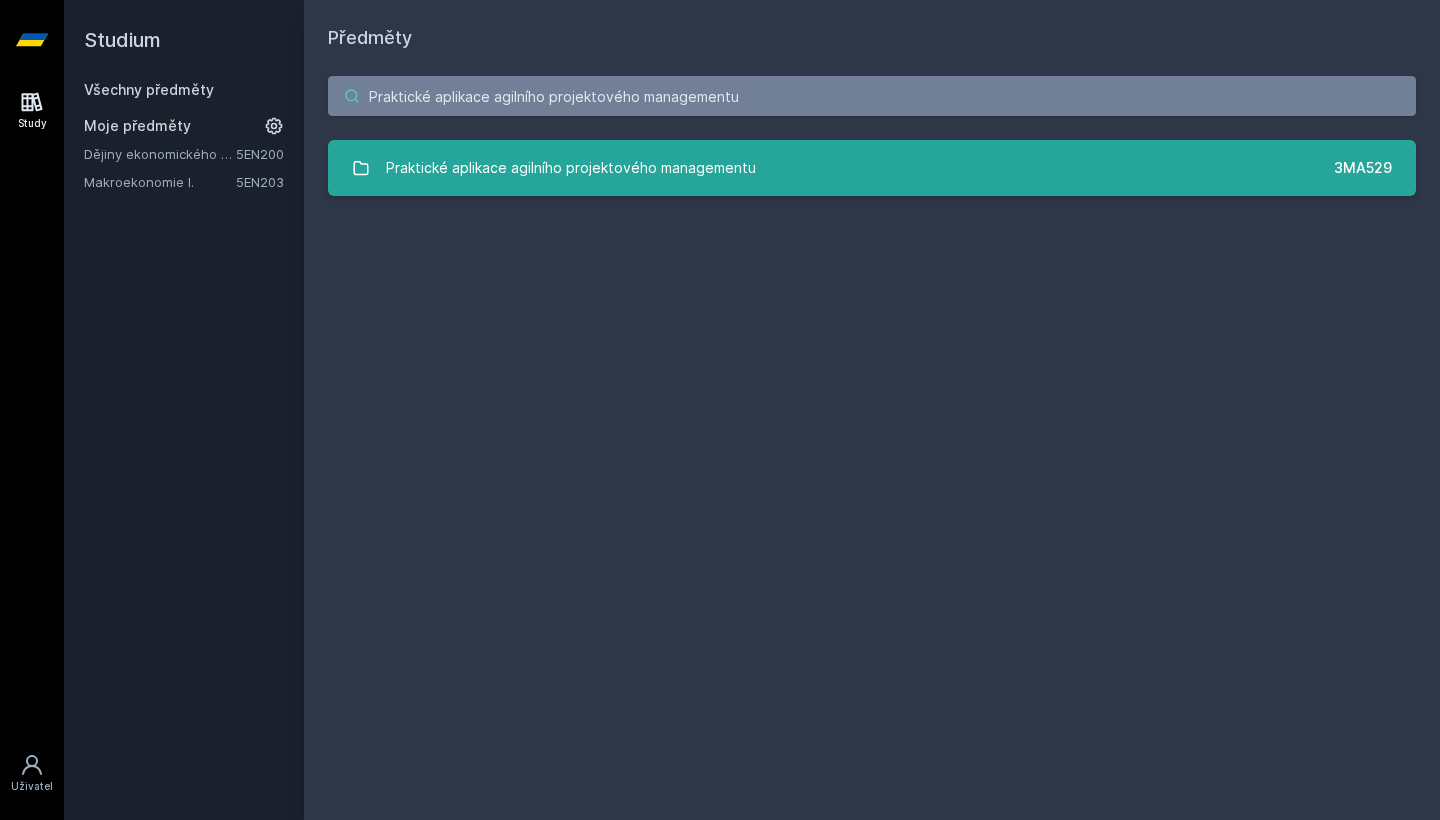 type on "Praktické aplikace agilního projektového managementu" 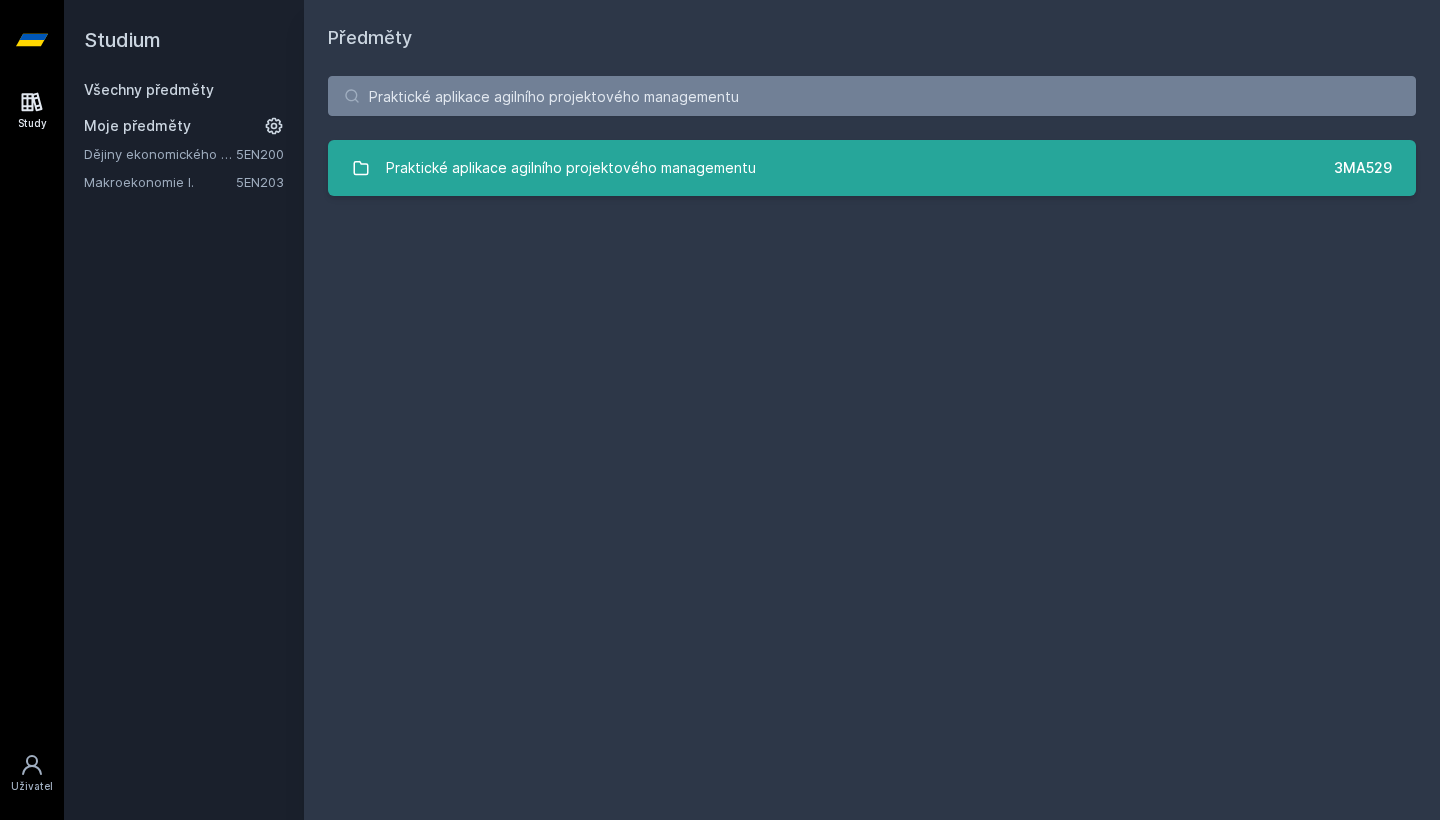 click on "Praktické aplikace agilního projektového managementu" at bounding box center (571, 168) 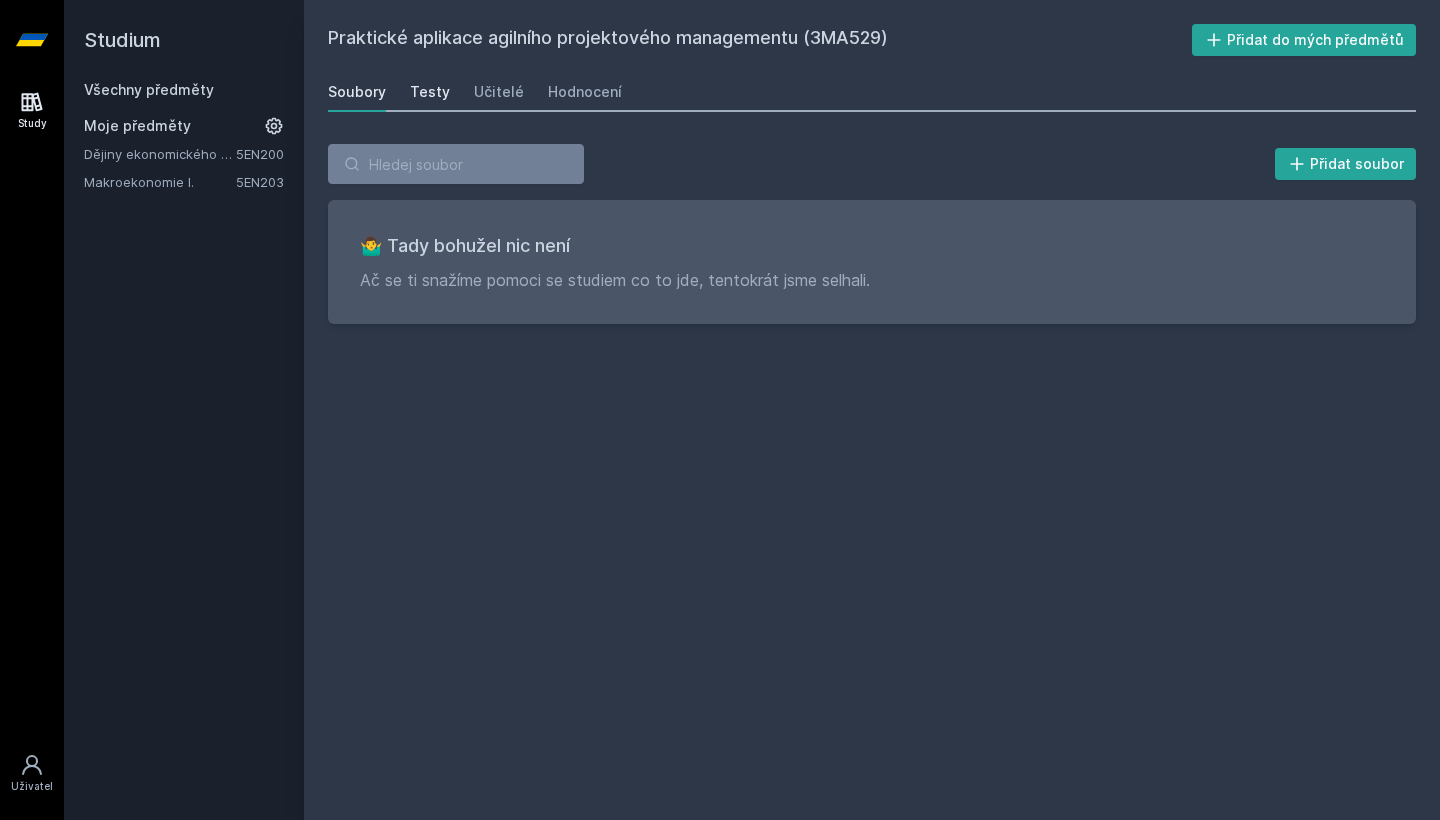 click on "Testy" at bounding box center (430, 92) 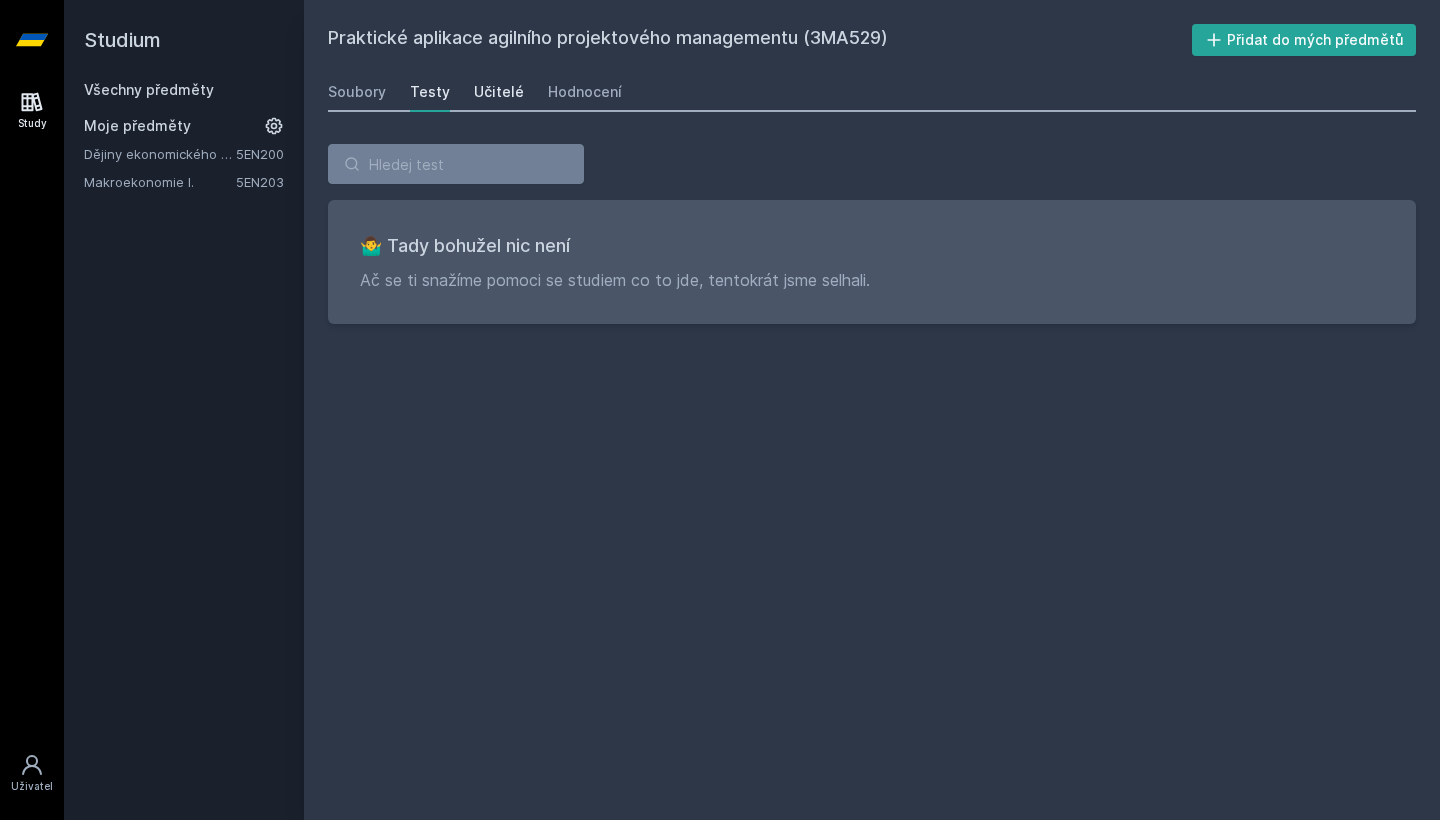 click on "Učitelé" at bounding box center [499, 92] 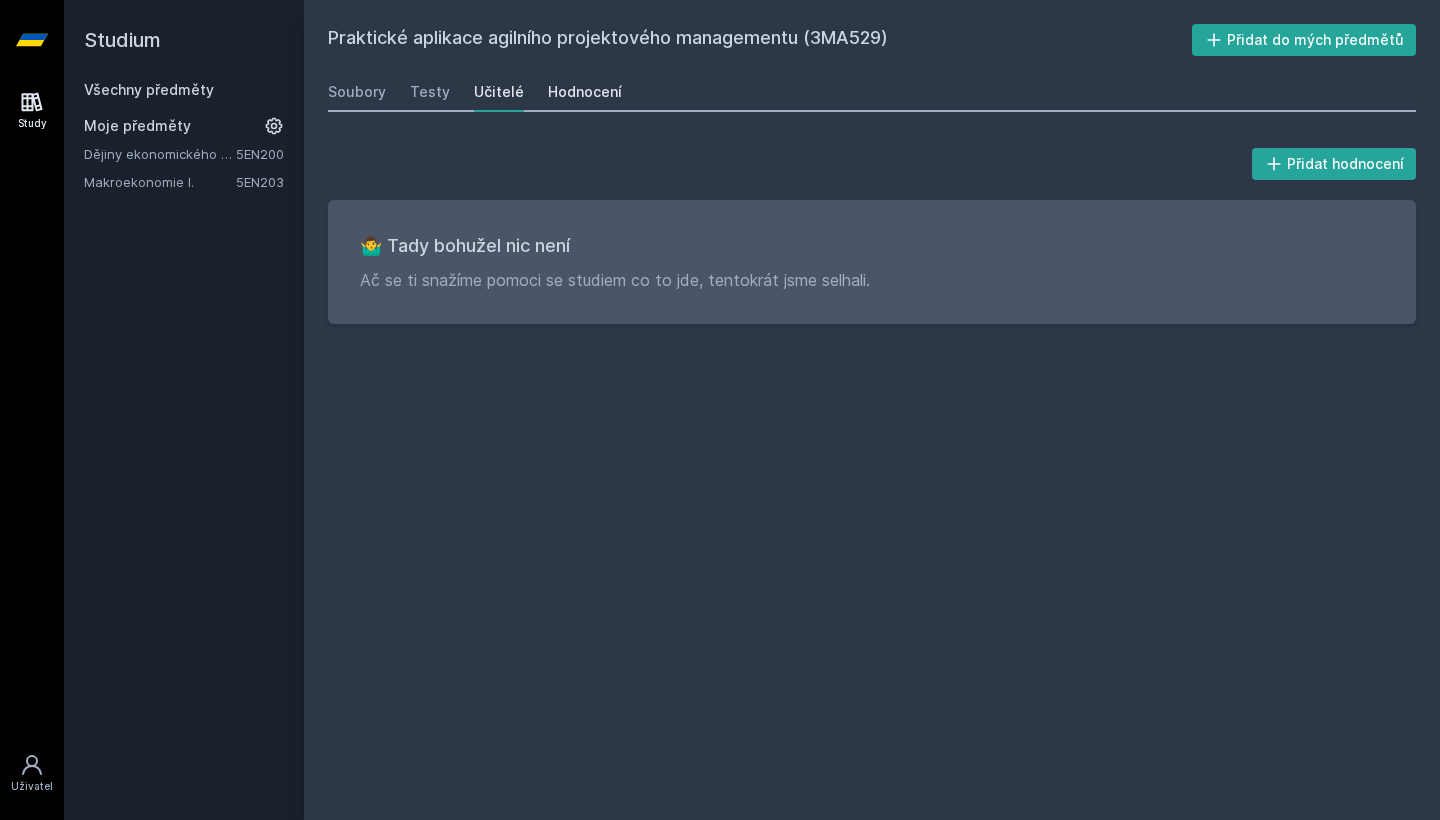 click on "Hodnocení" at bounding box center (585, 92) 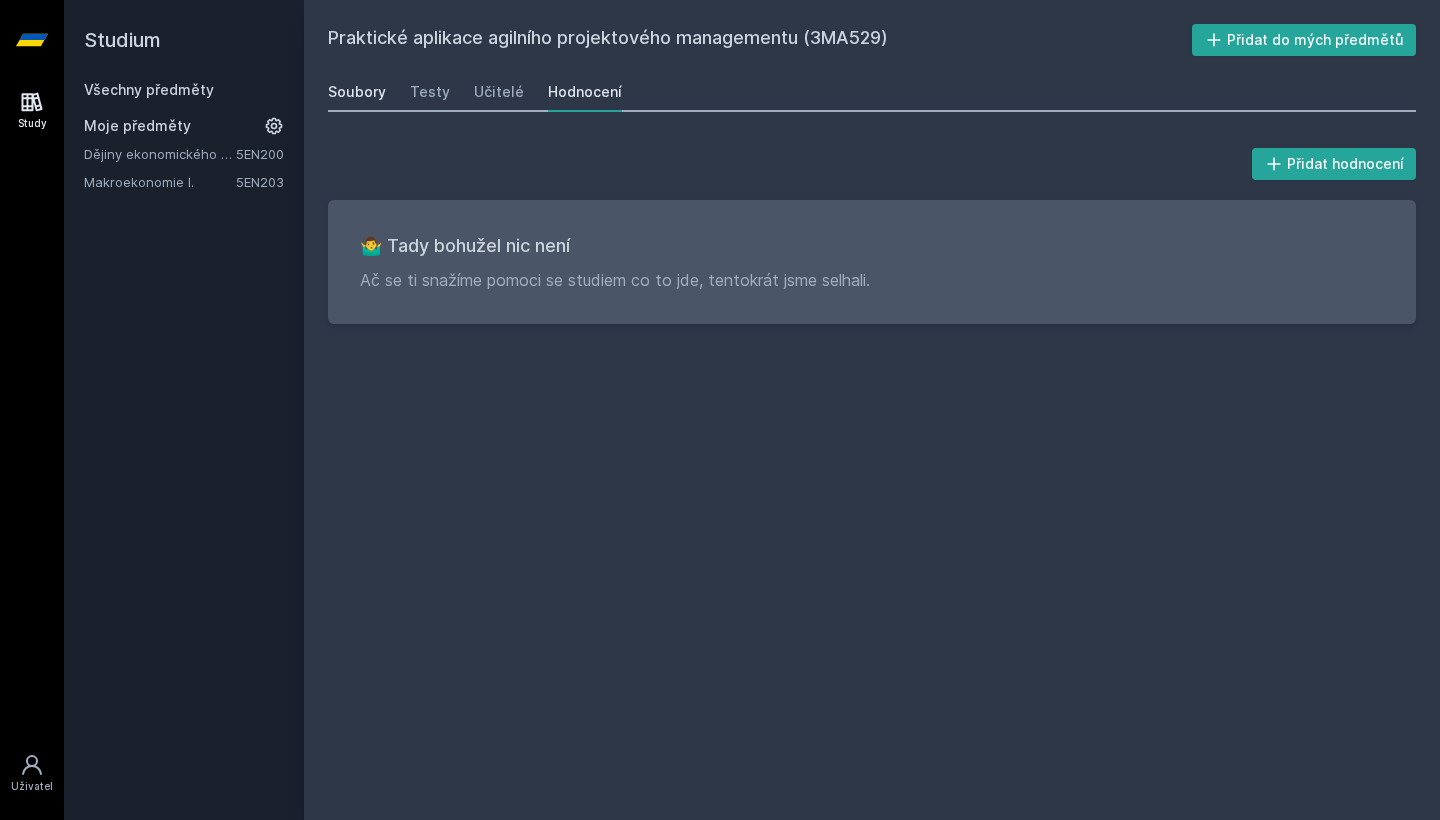 click on "Soubory" at bounding box center [357, 92] 